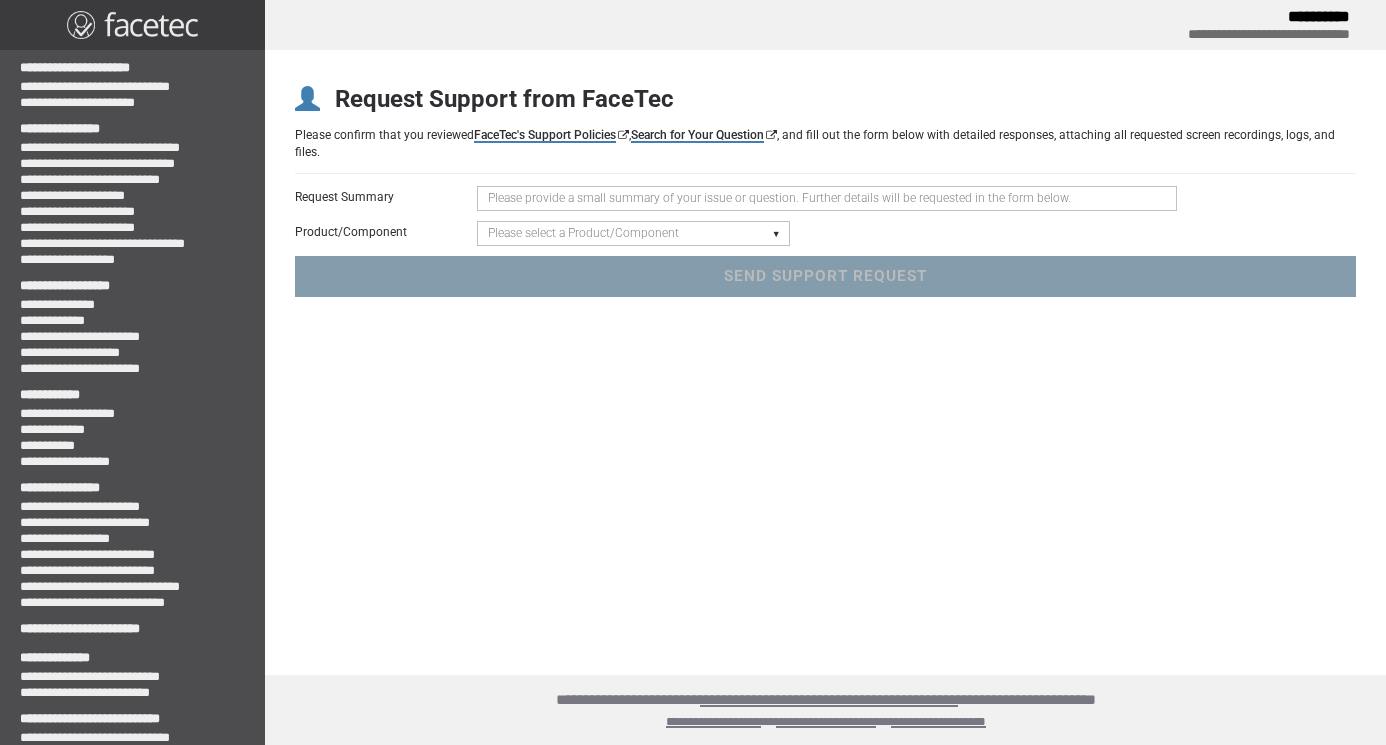 scroll, scrollTop: 0, scrollLeft: 0, axis: both 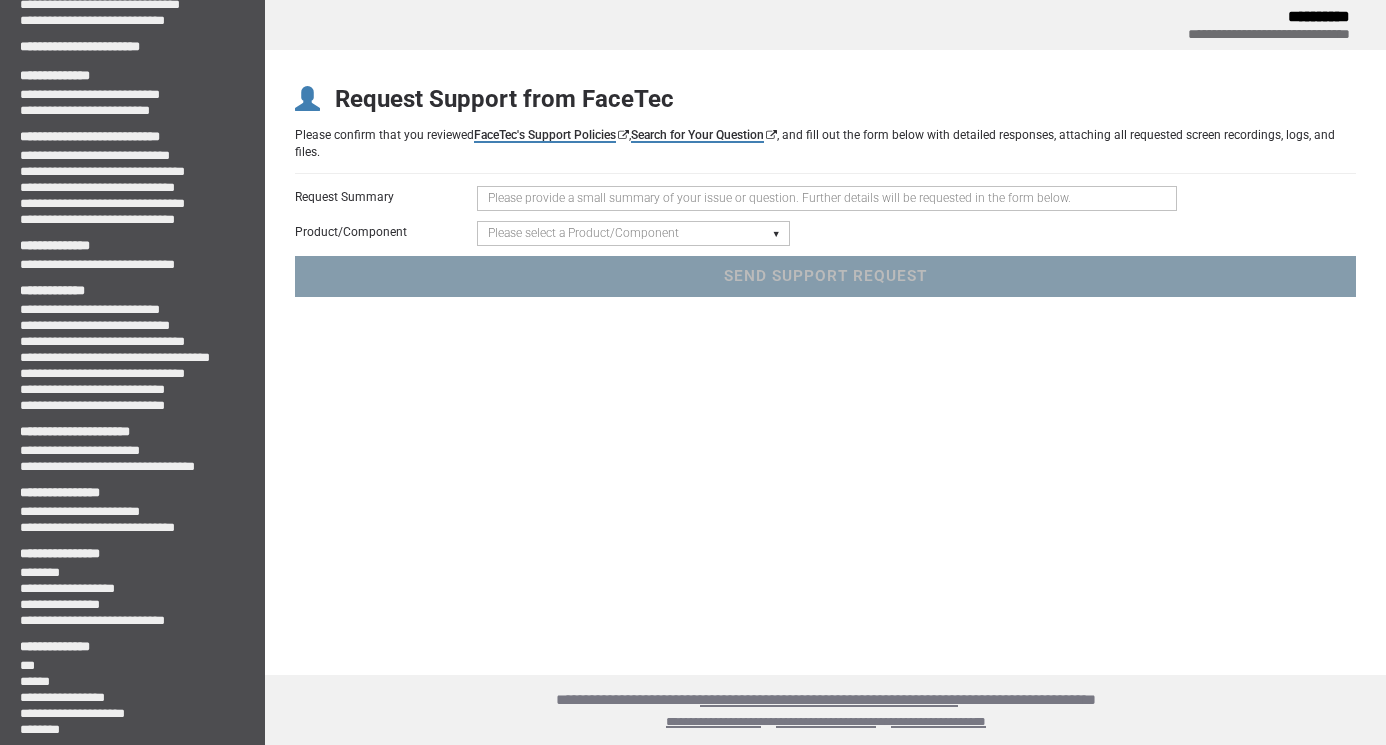 click at bounding box center (827, 198) 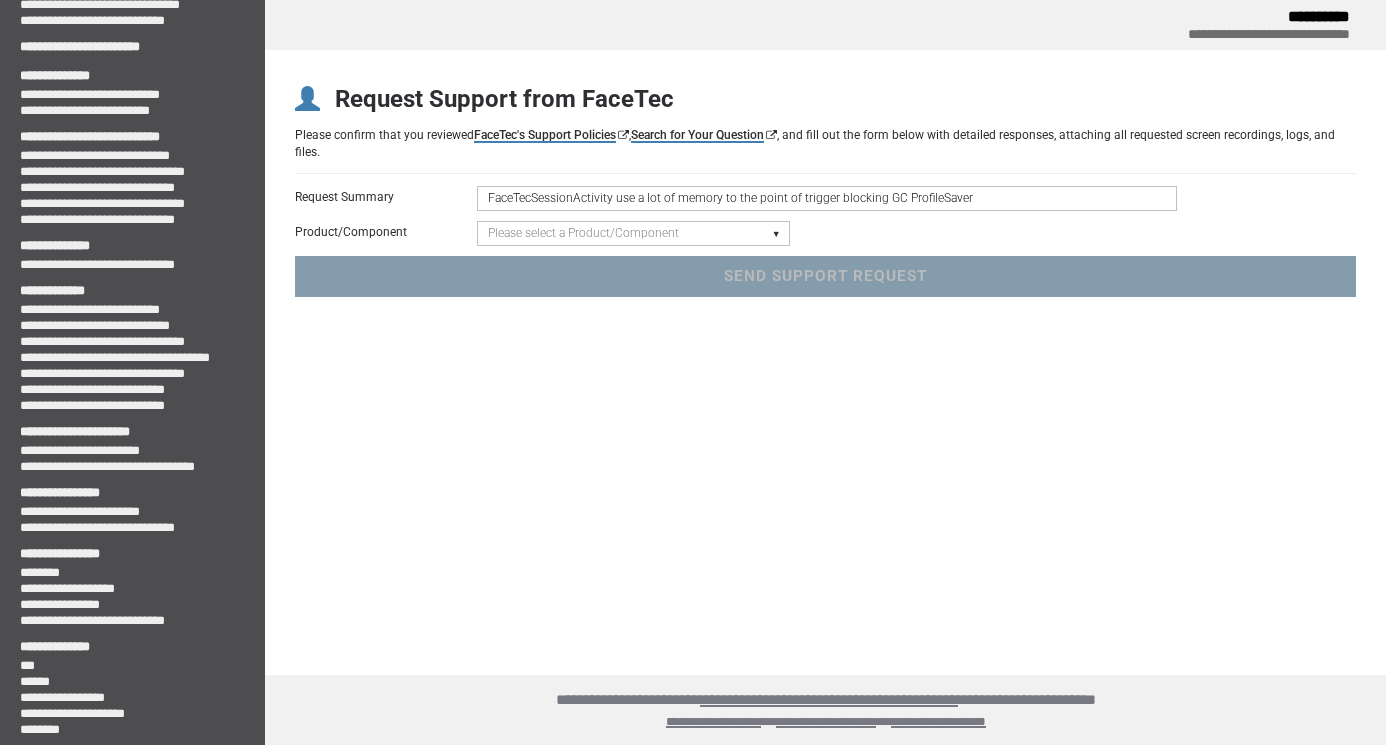 type on "FaceTecSessionActivity use a lot of memory to the point of trigger blocking GC ProfileSaver" 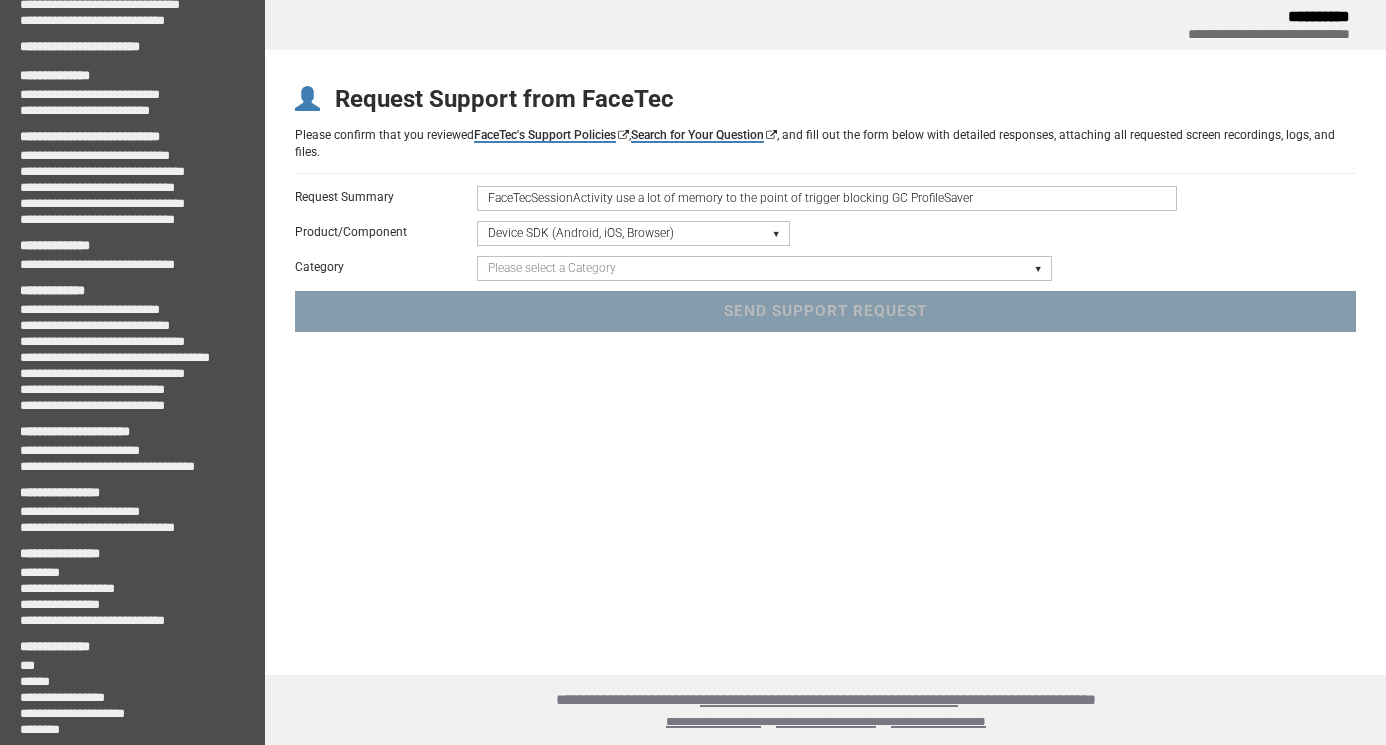 select on "crash-exception" 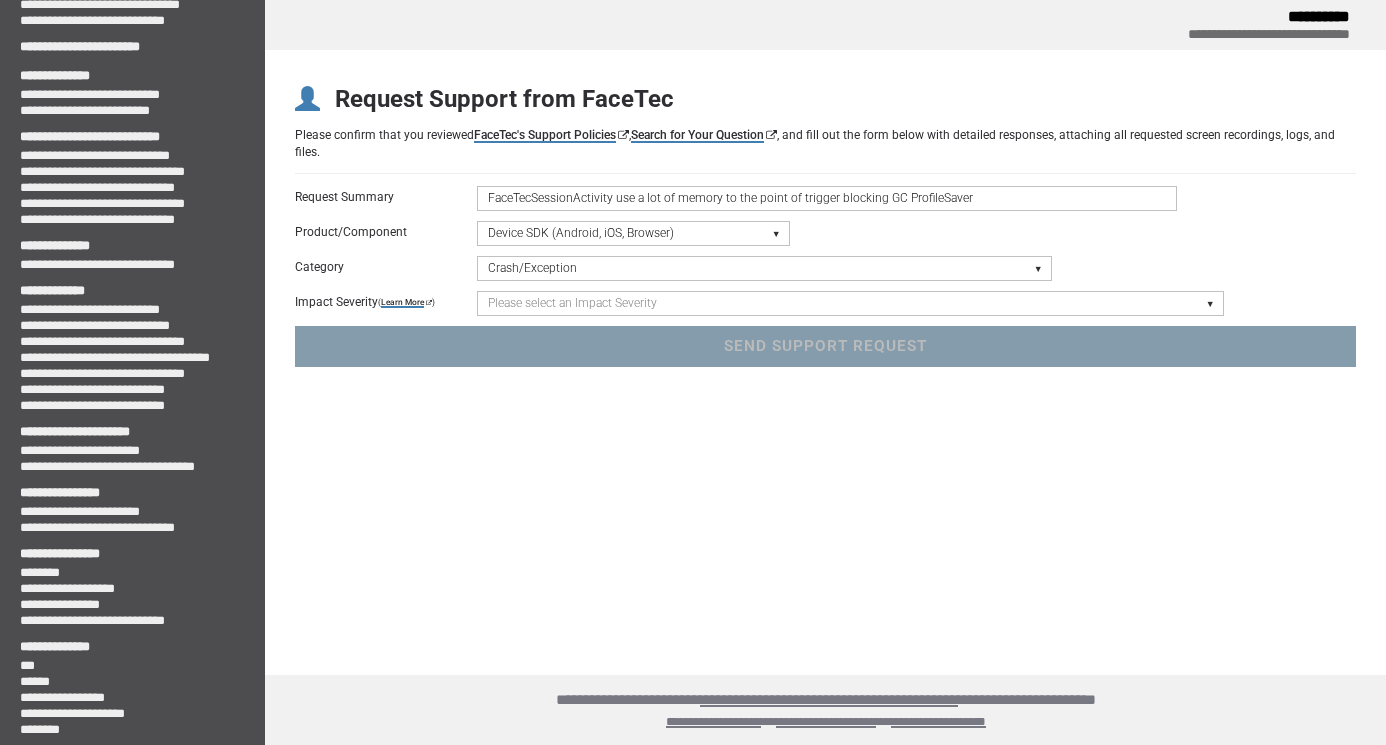 select on "3" 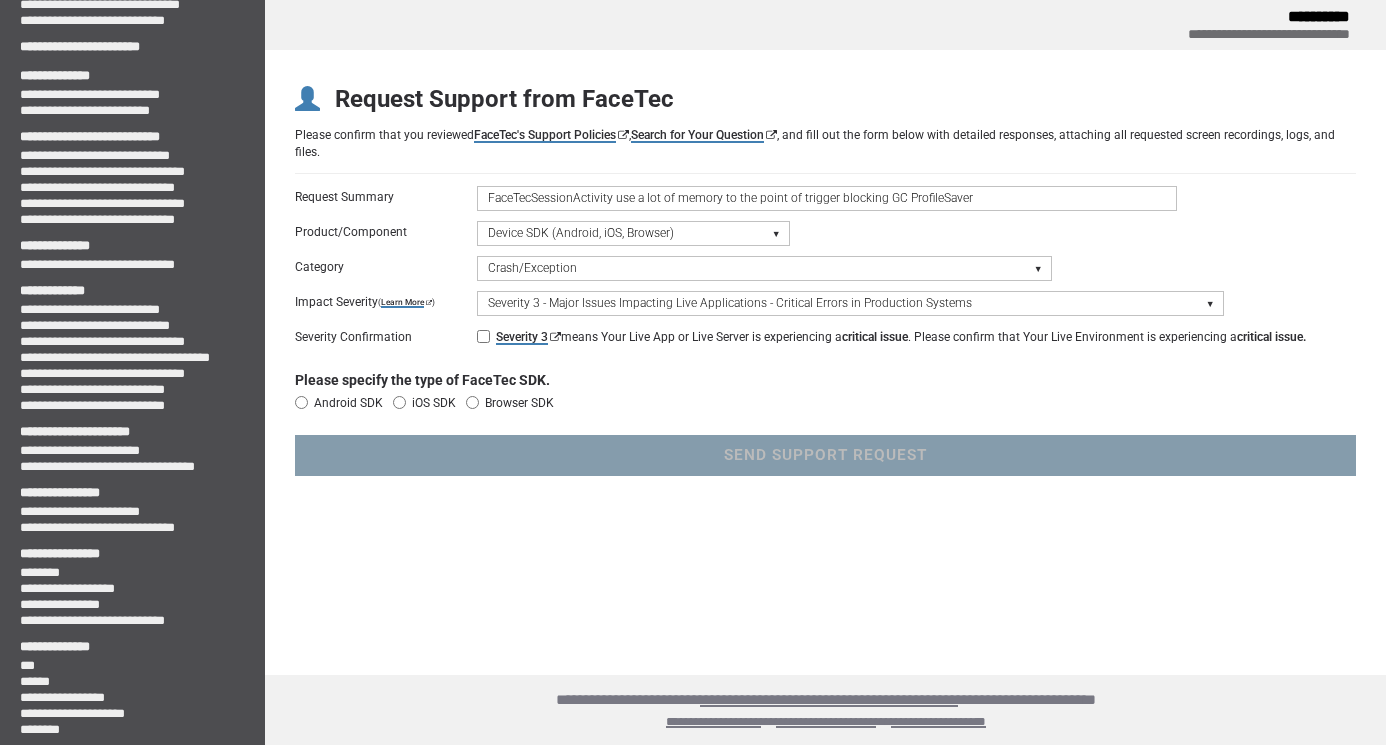 click on "Severity 3  means Your Live App or Live Server is experiencing a  critical issue . Please confirm that Your Live Environment is experiencing a  critical issue." at bounding box center [483, 337] 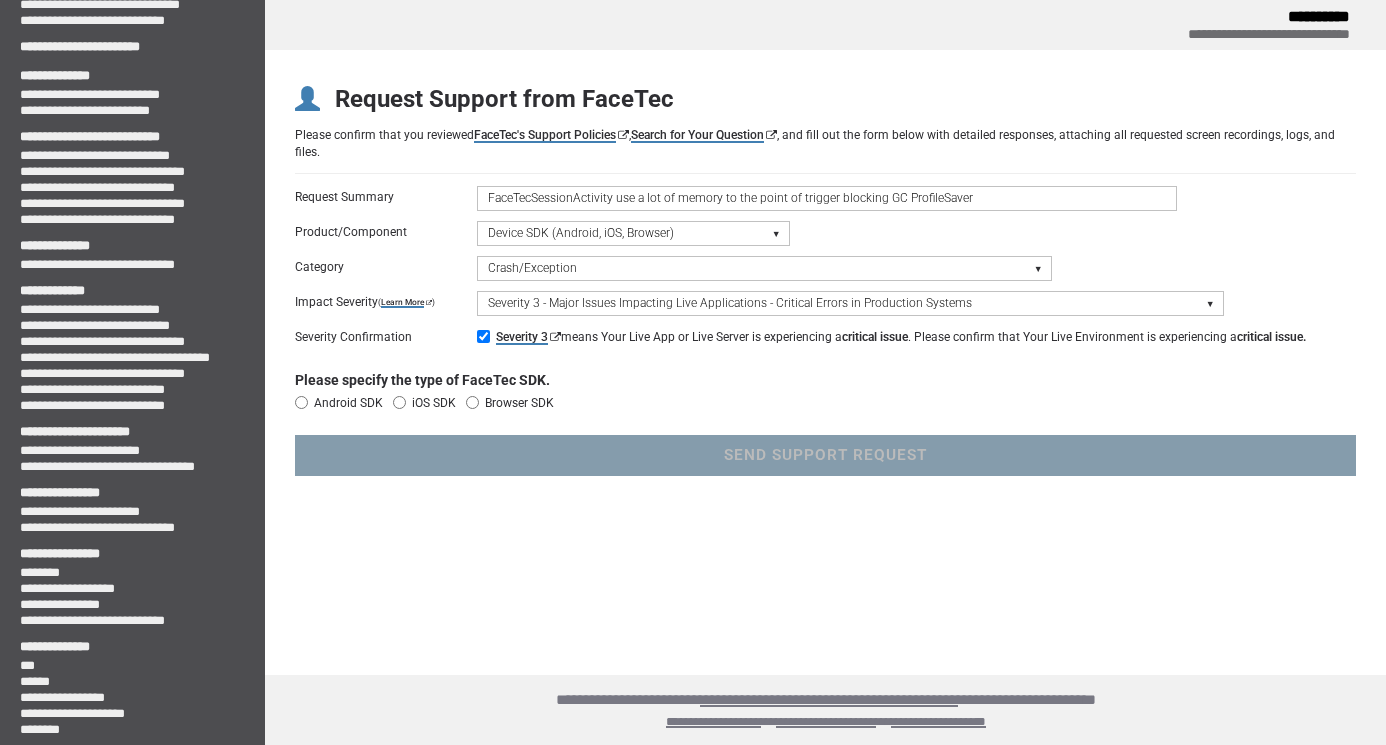 click on "Android SDK iOS SDK Browser SDK" at bounding box center (825, 403) 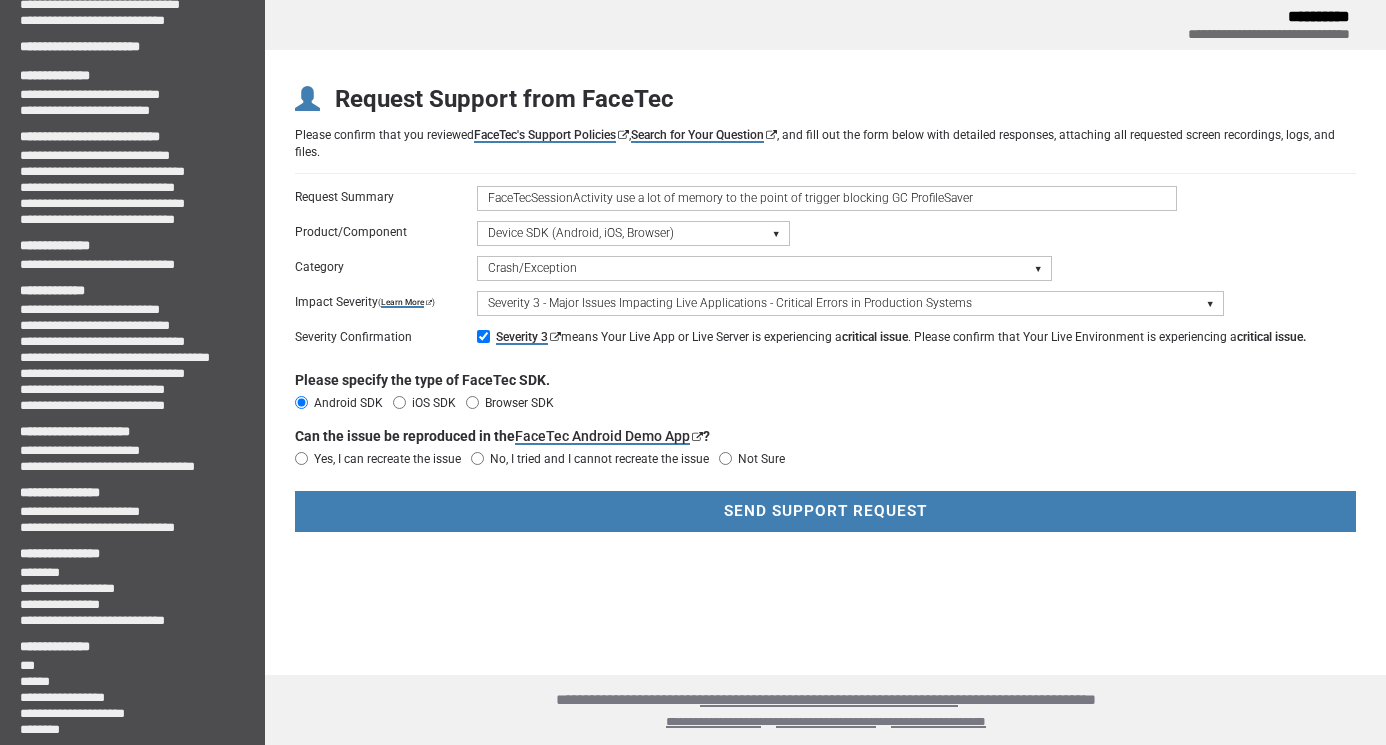 click on "Yes, I can recreate the issue" at bounding box center [387, 459] 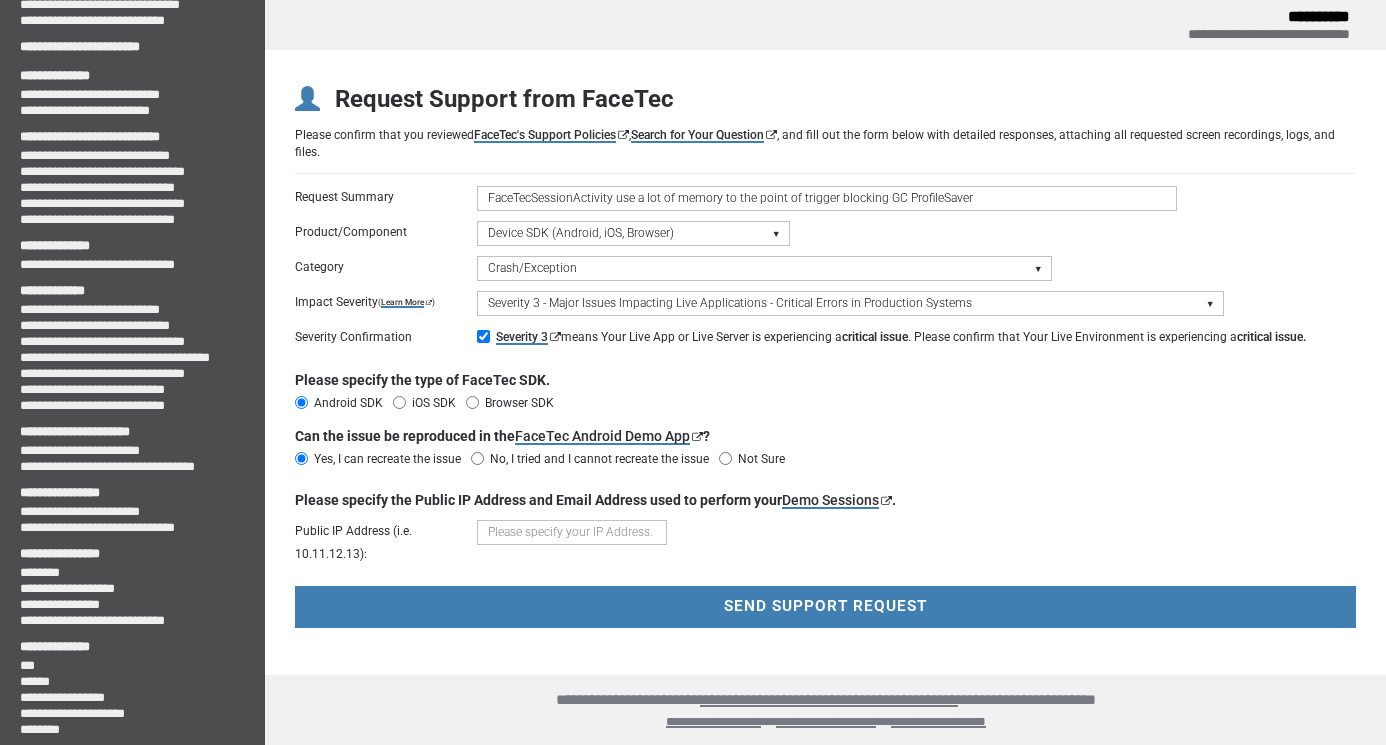 click on "No, I tried and I cannot recreate the issue" at bounding box center (599, 459) 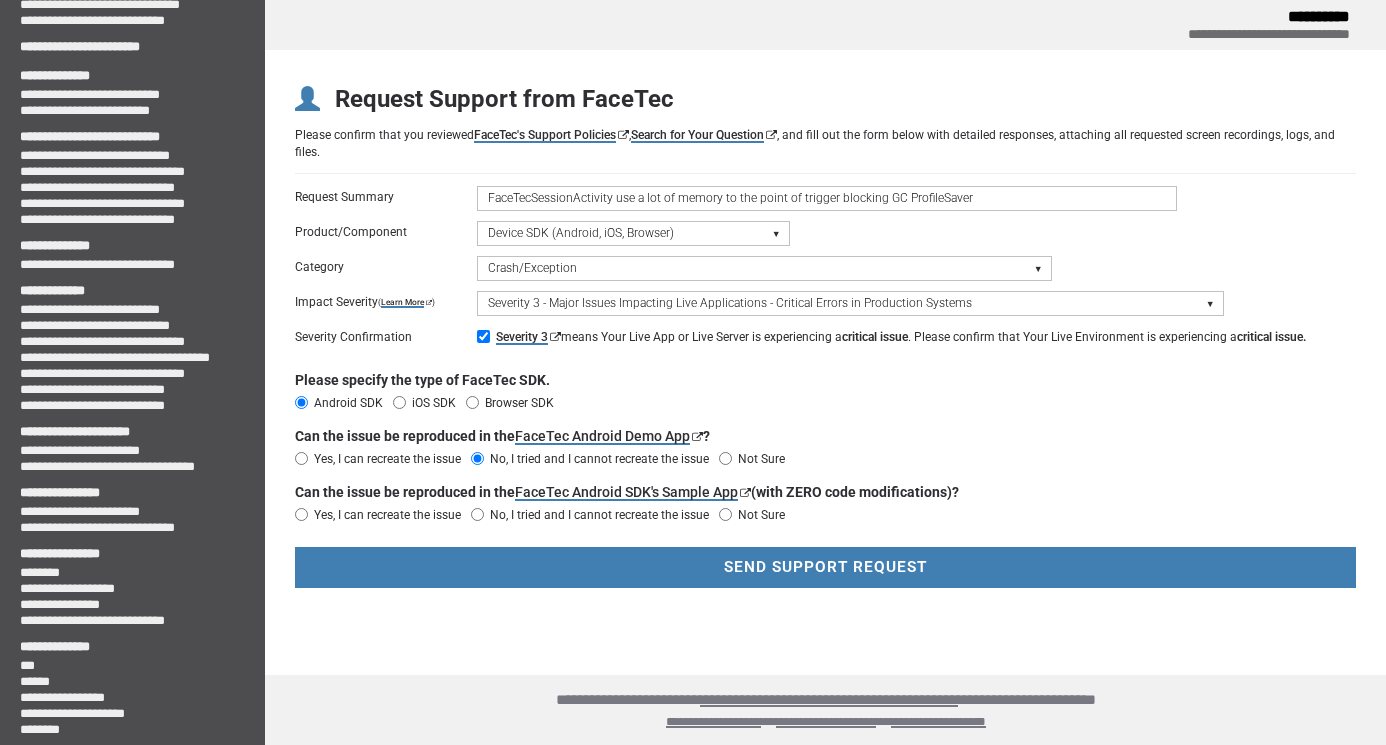 click on "Yes, I can recreate the issue" at bounding box center (387, 515) 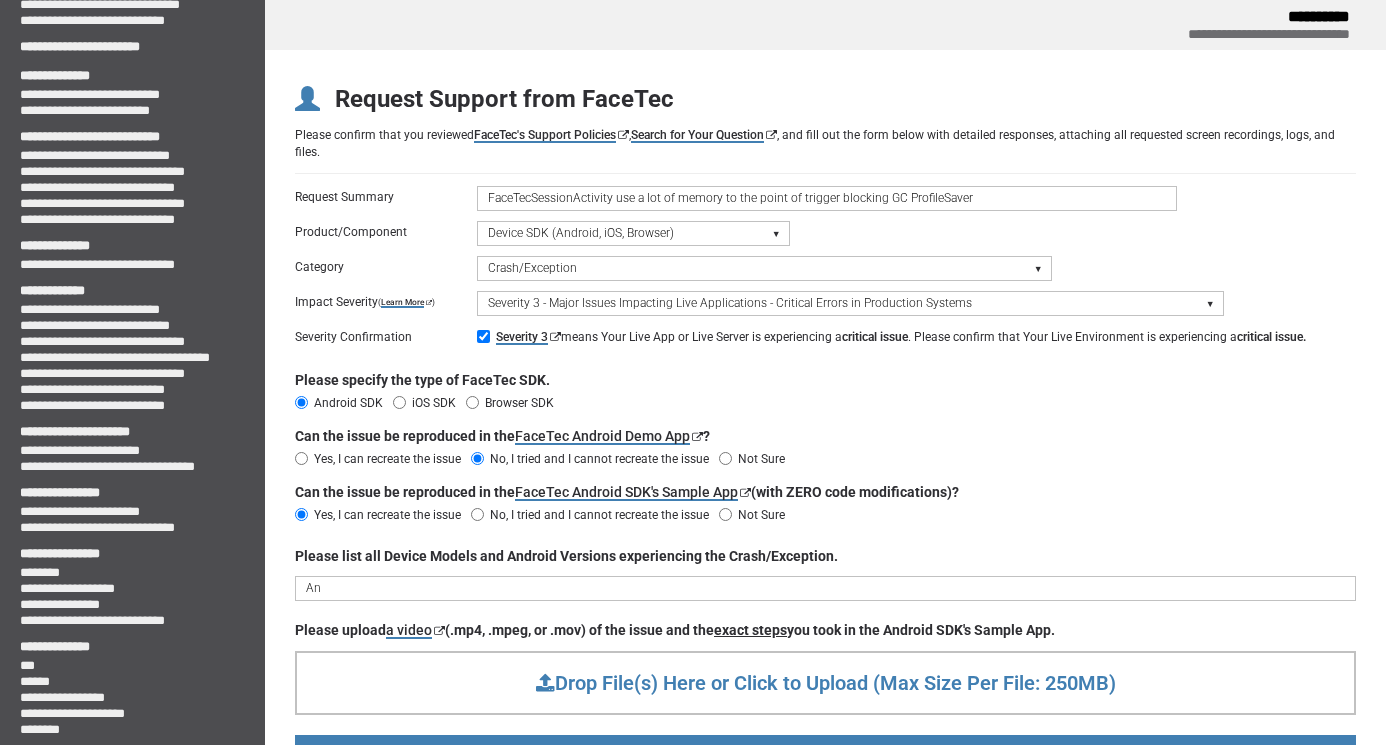 type on "A" 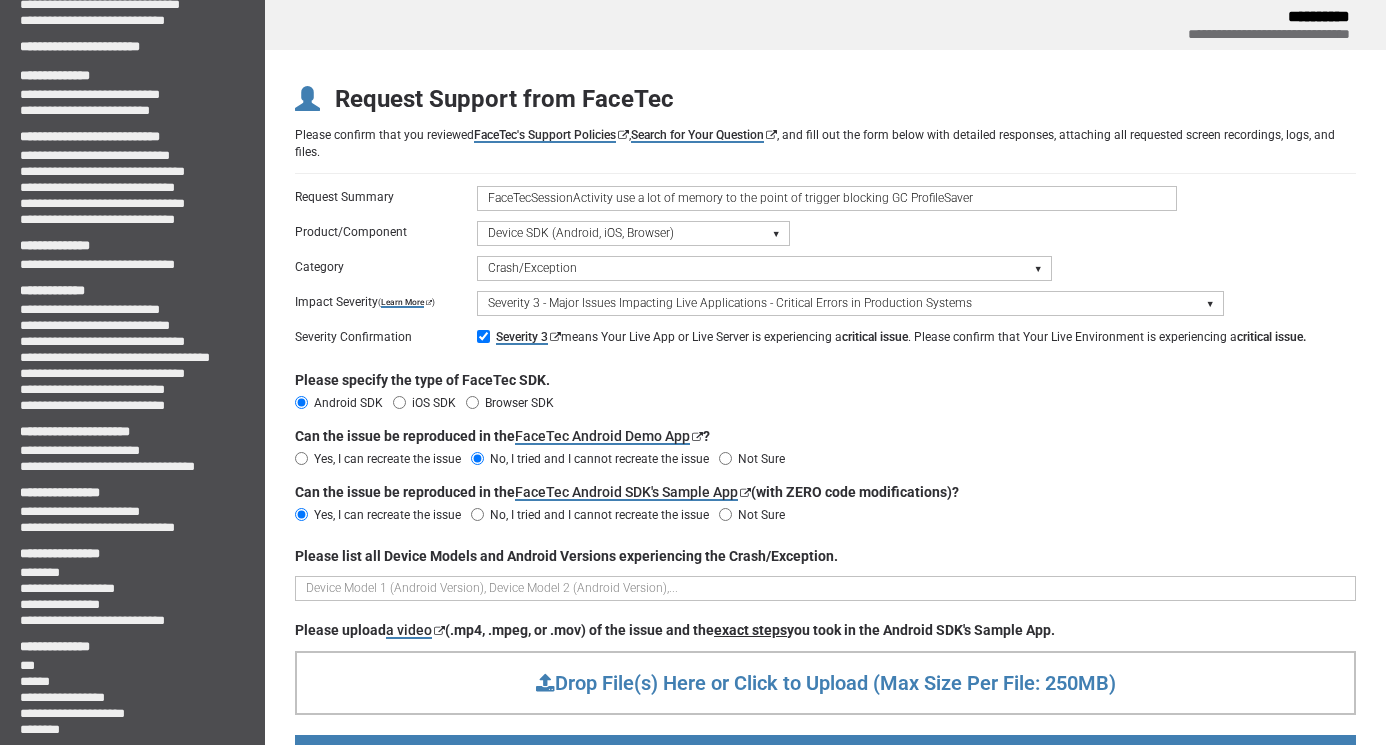 paste on "[BRAND] [MODEL] ([OS] [VERSION])" 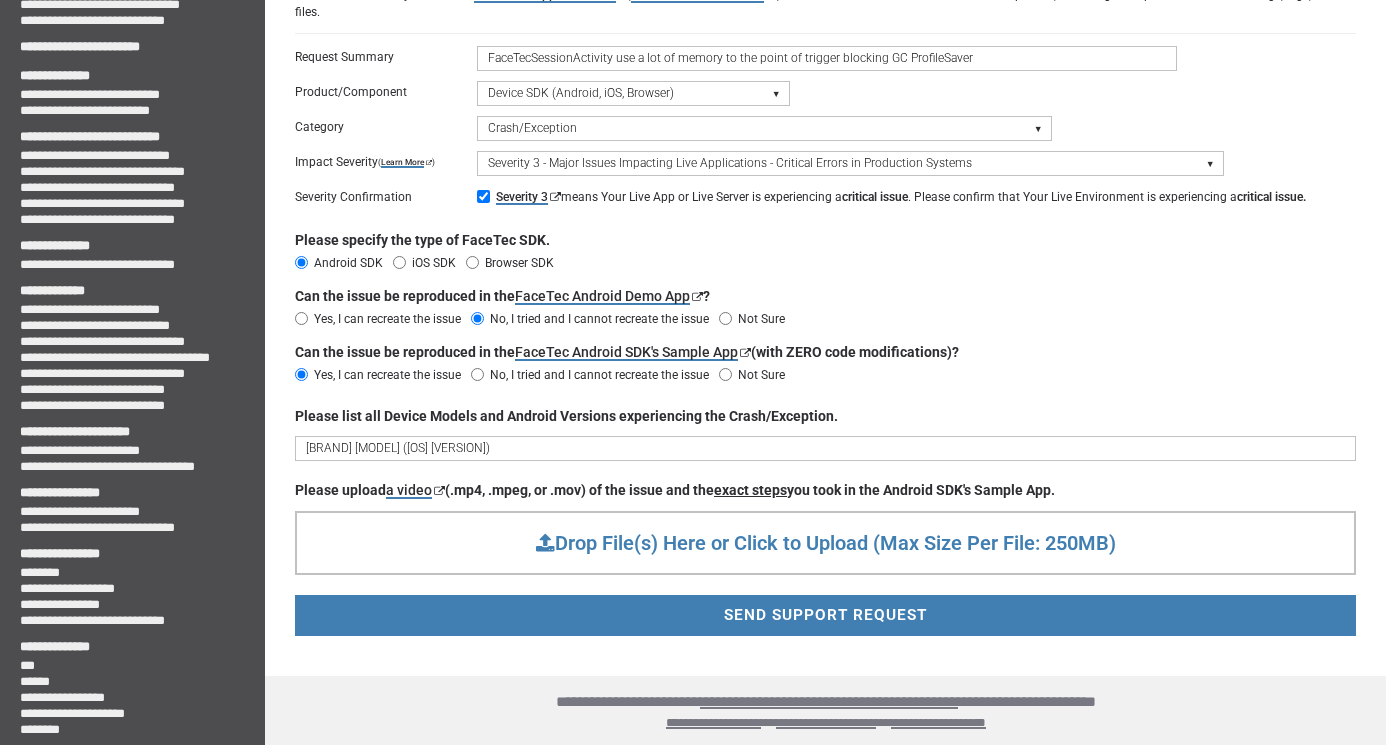 scroll, scrollTop: 138, scrollLeft: 0, axis: vertical 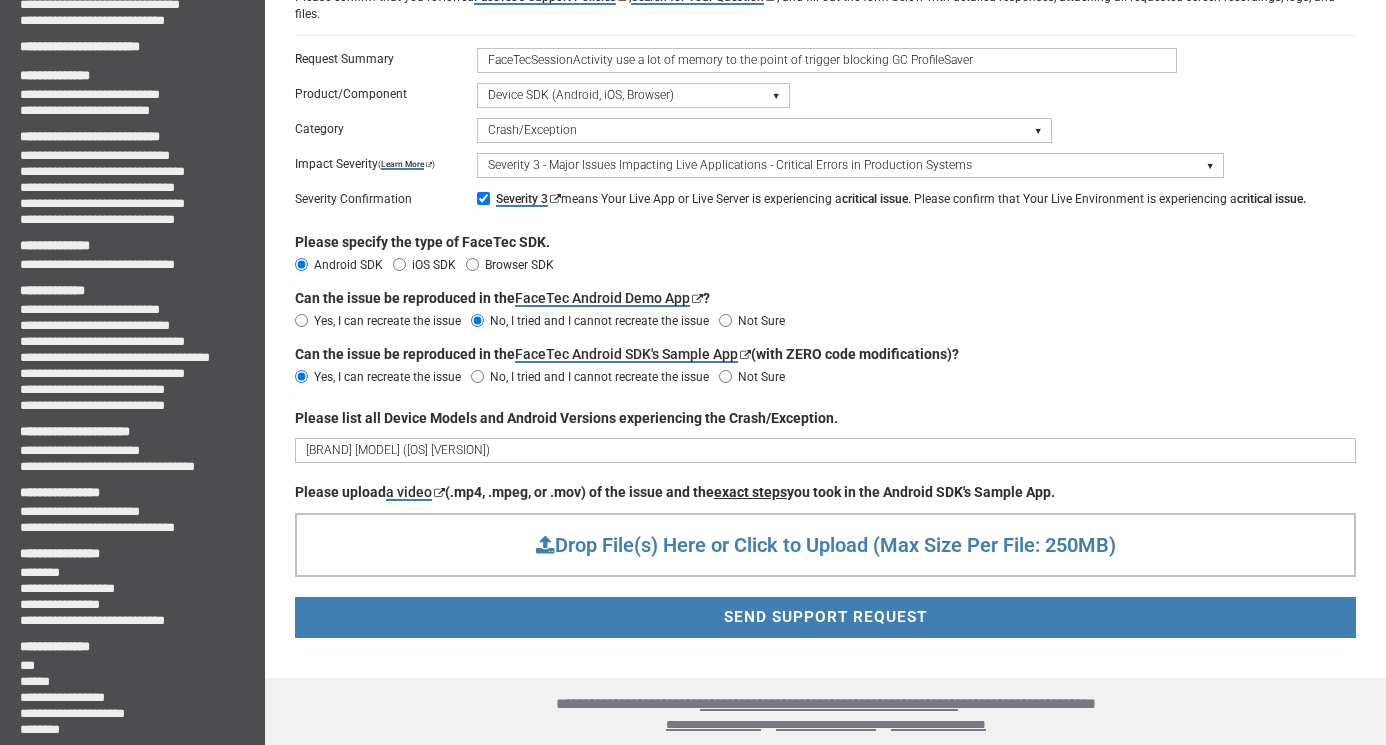 type on "[BRAND] [MODEL] ([OS] [VERSION])" 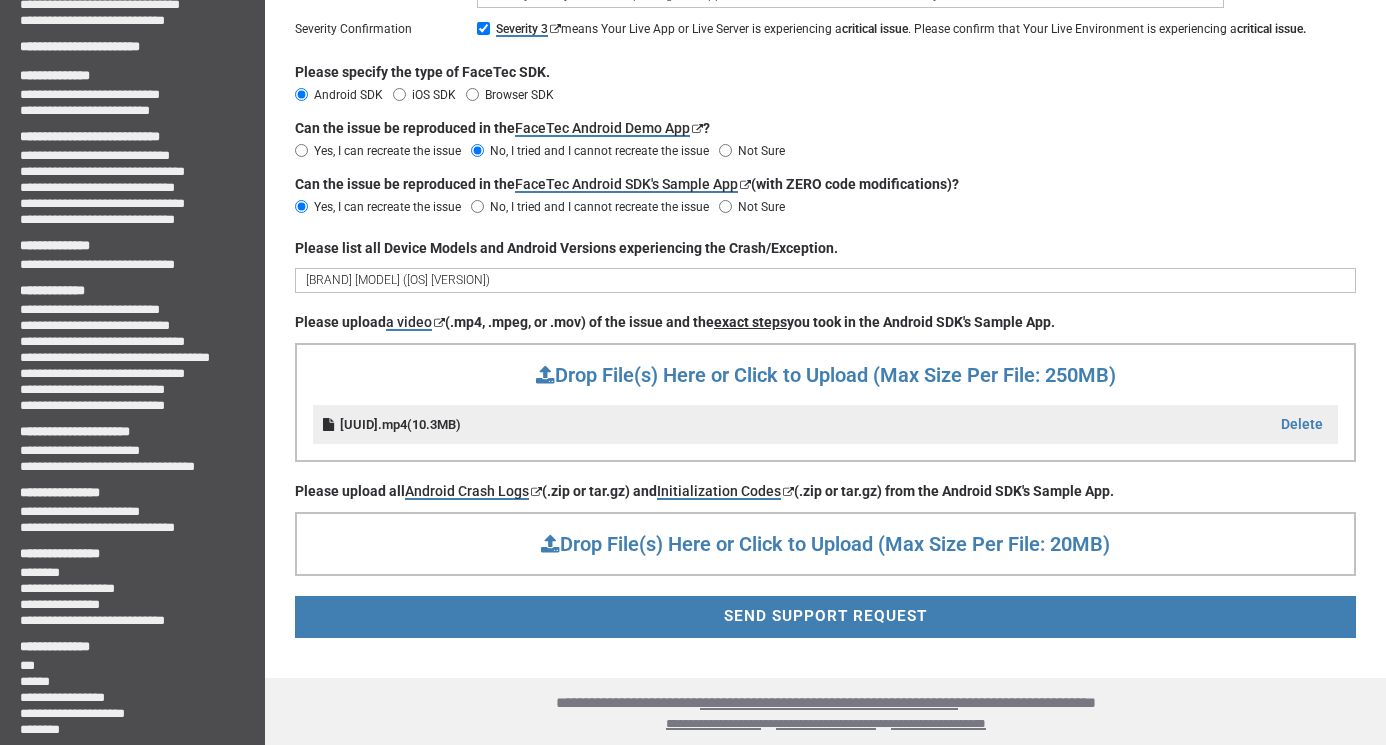 scroll, scrollTop: 306, scrollLeft: 0, axis: vertical 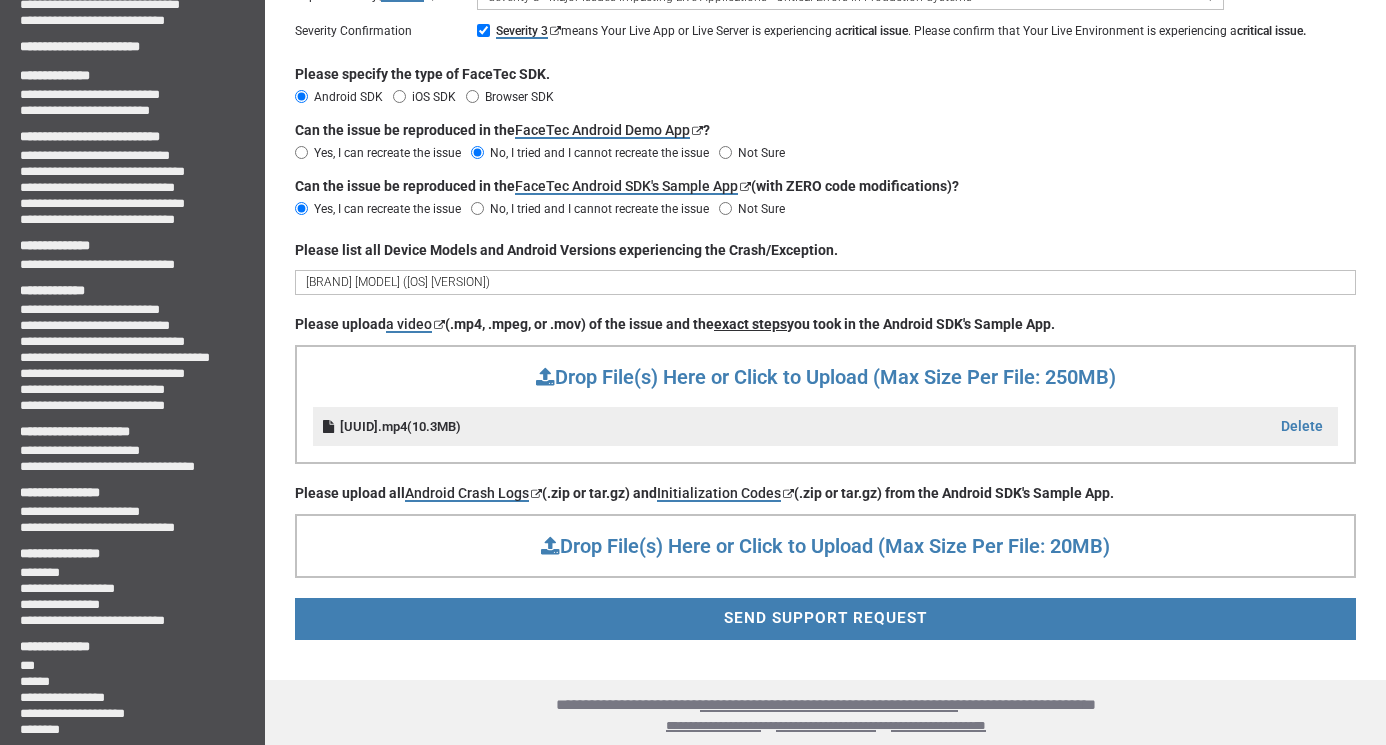 click on "Drop File(s) Here or Click to Upload (Max Size Per File: 20MB)" at bounding box center (825, 546) 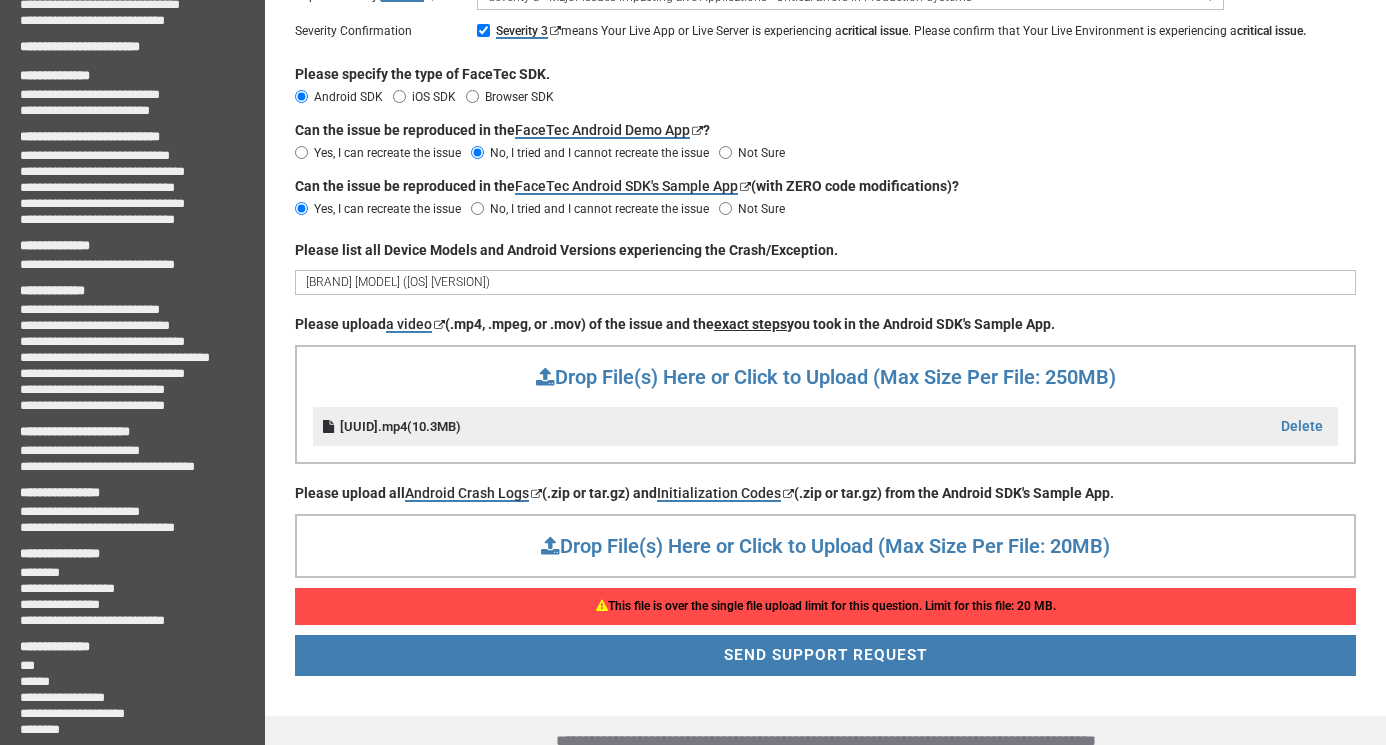 click on "Drop File(s) Here or Click to Upload (Max Size Per File: 20MB)" at bounding box center [825, 546] 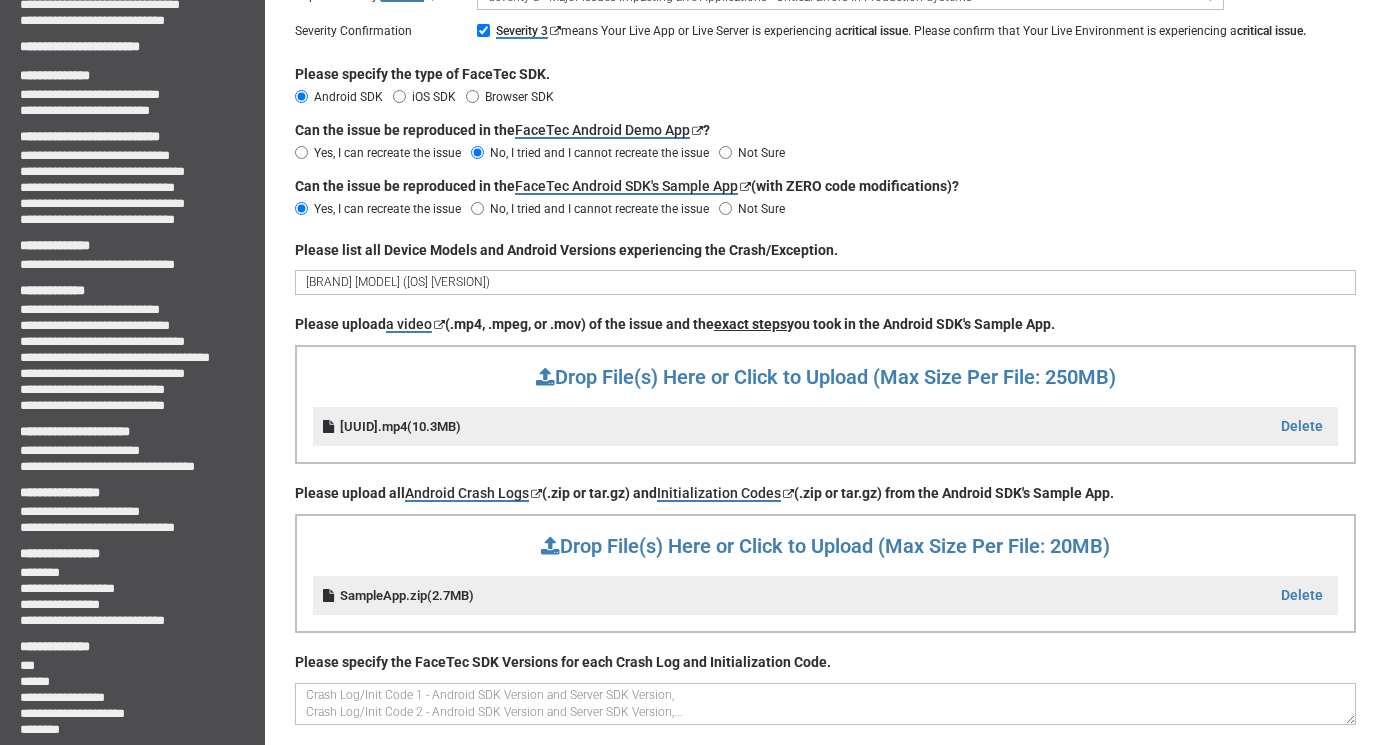 scroll, scrollTop: 452, scrollLeft: 0, axis: vertical 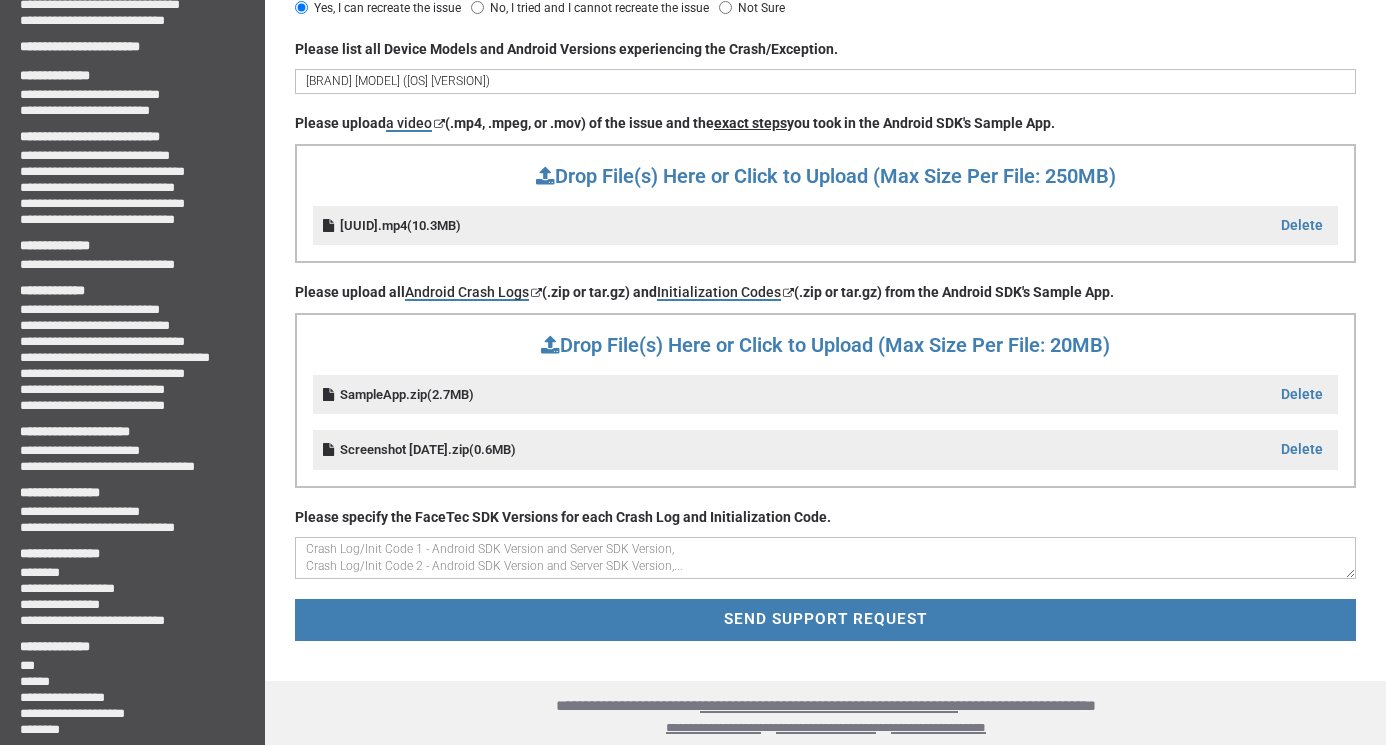 click at bounding box center [825, 558] 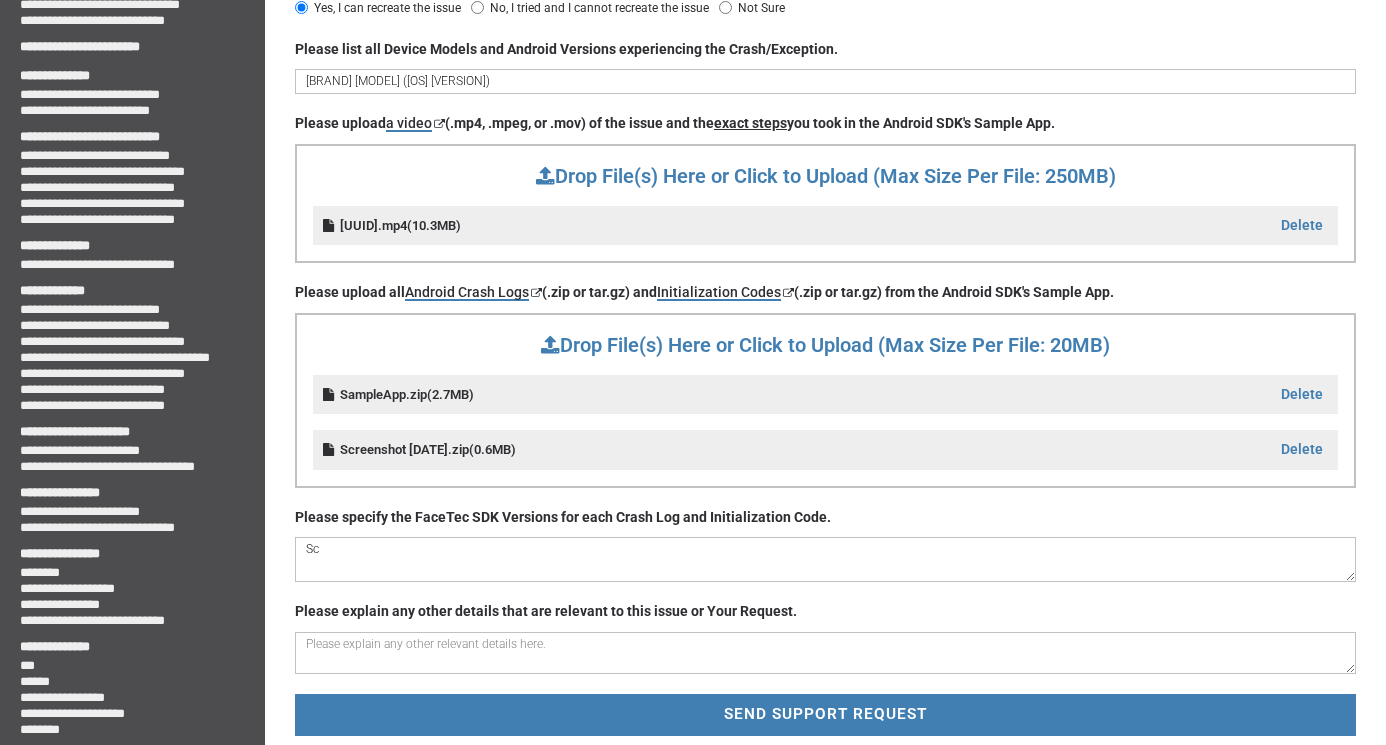 type on "S" 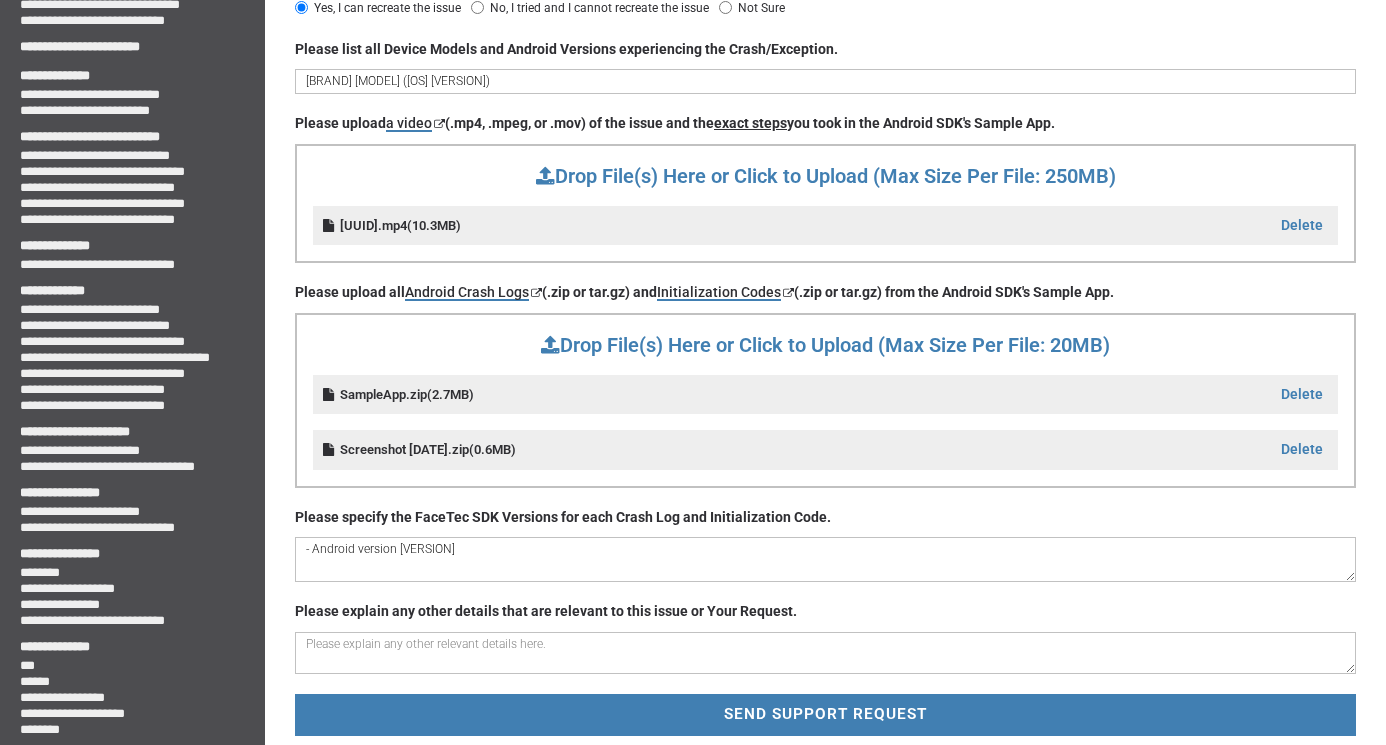 click on "- Android version [VERSION]" at bounding box center [825, 559] 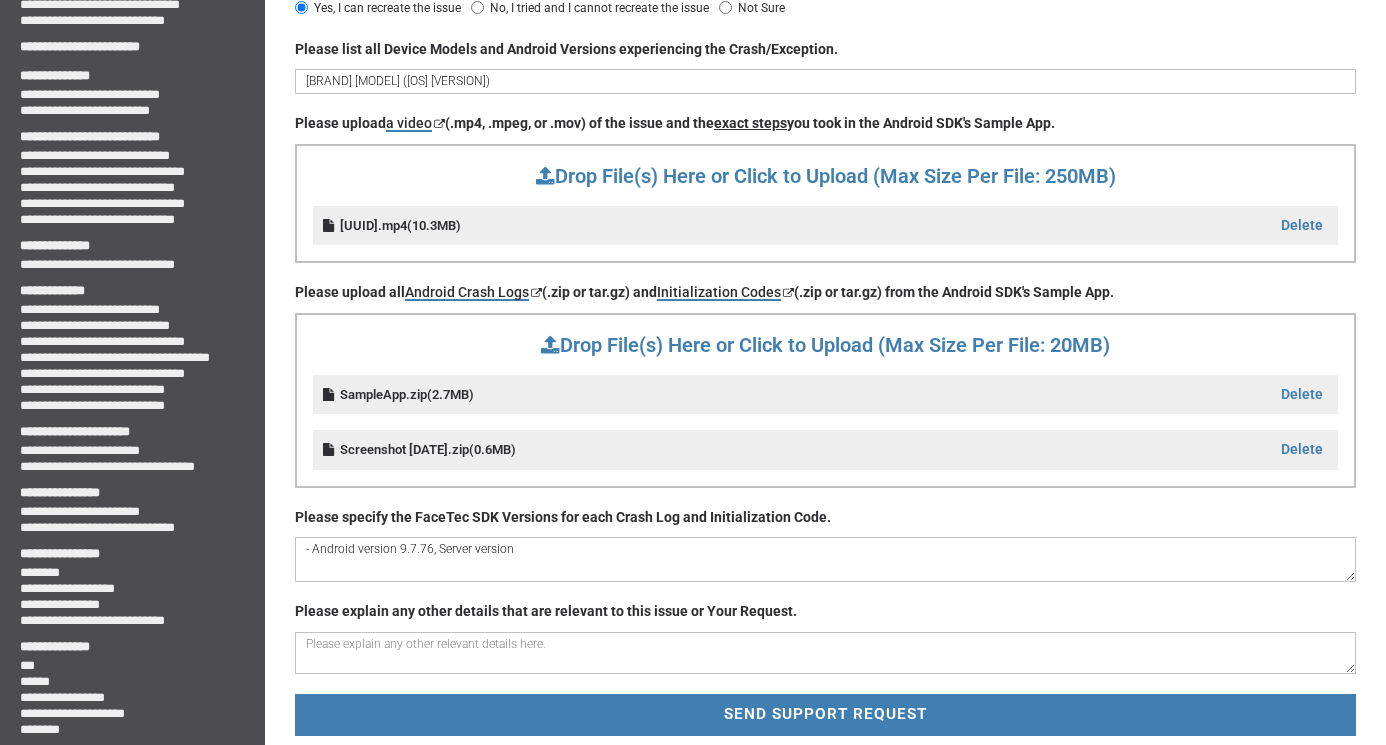 click on "- Android version 9.7.76, Server version" at bounding box center [825, 559] 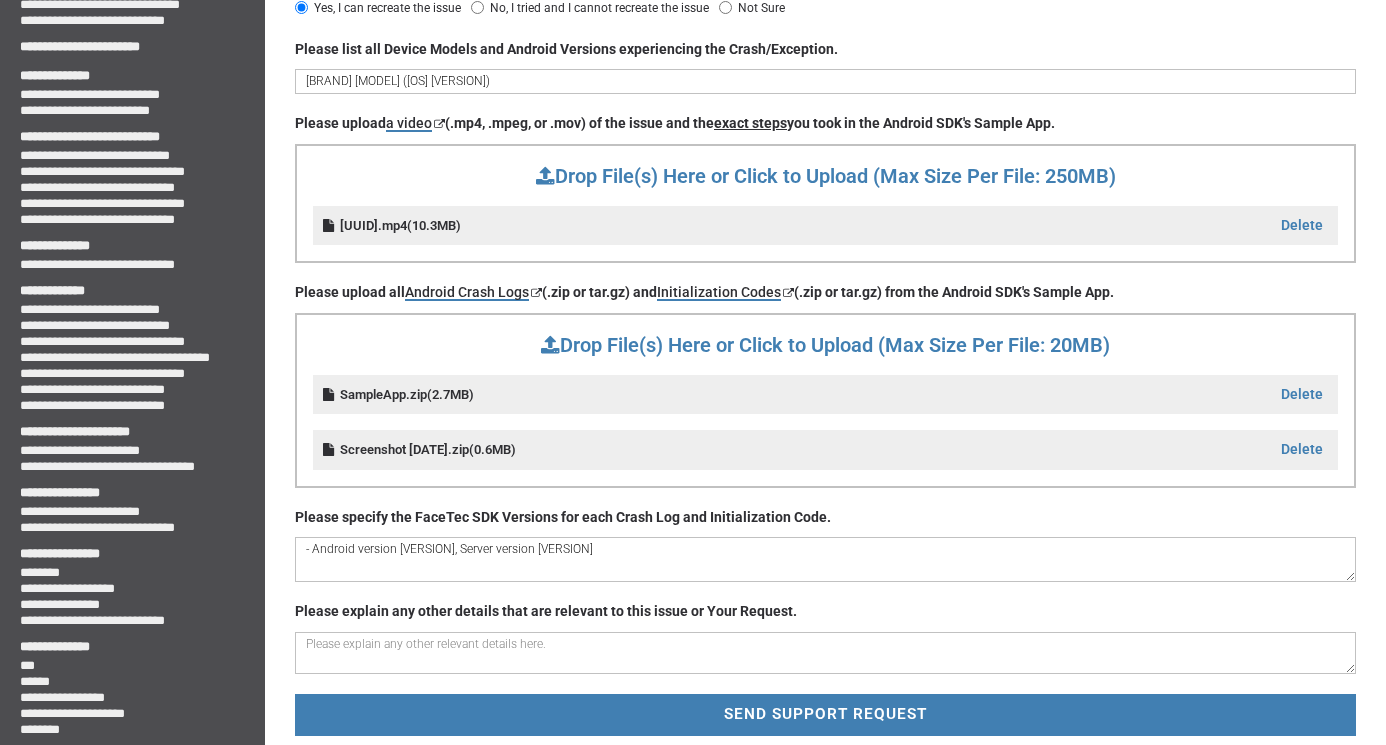 click on "- Android version [VERSION], Server version [VERSION]" at bounding box center (825, 559) 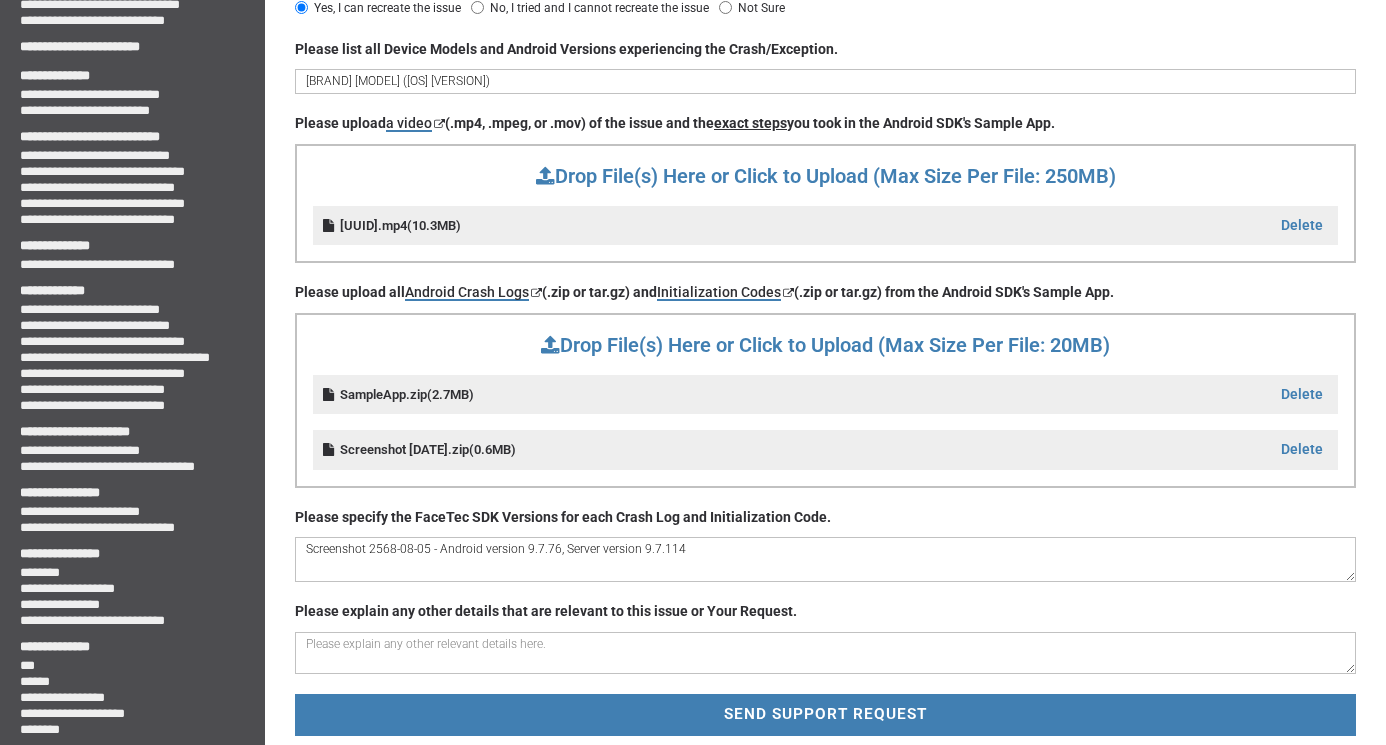 type on "Screenshot 2568-08-05 - Android version 9.7.76, Server version 9.7.114" 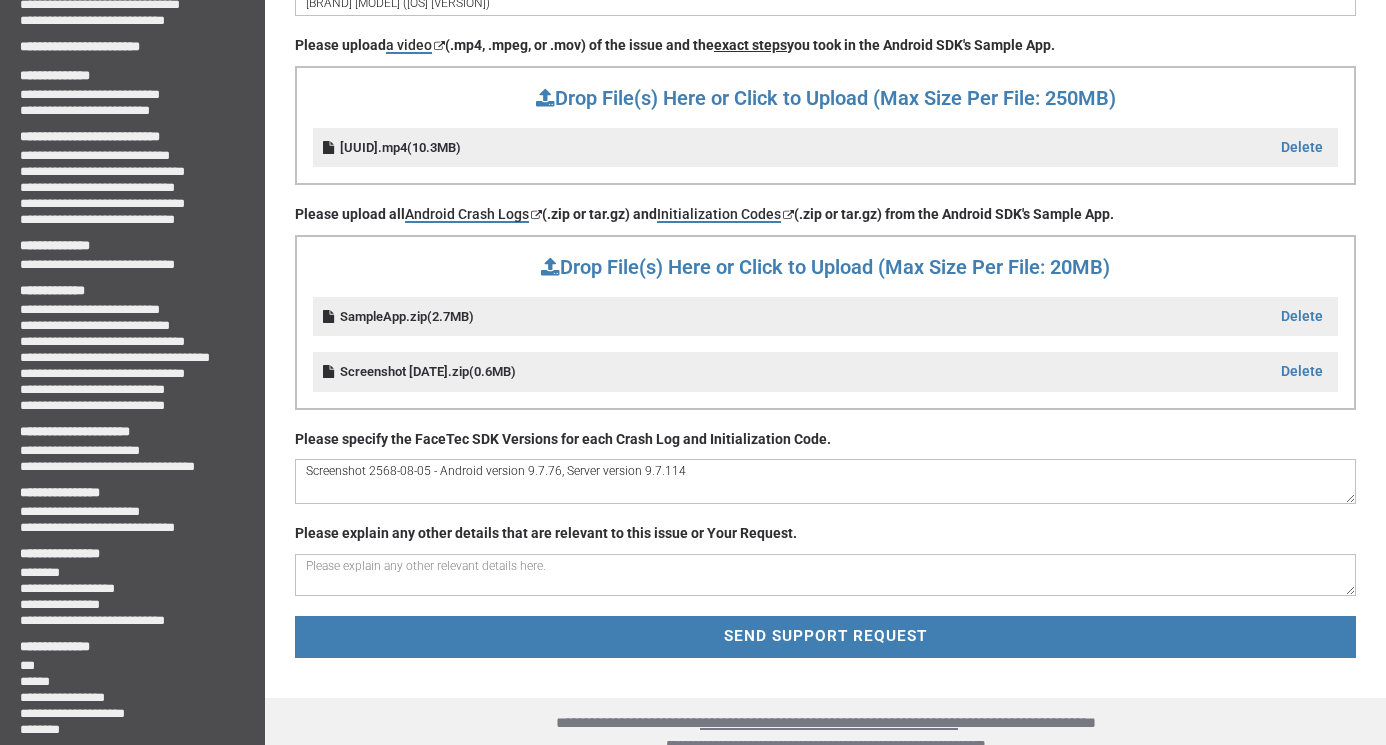 scroll, scrollTop: 600, scrollLeft: 0, axis: vertical 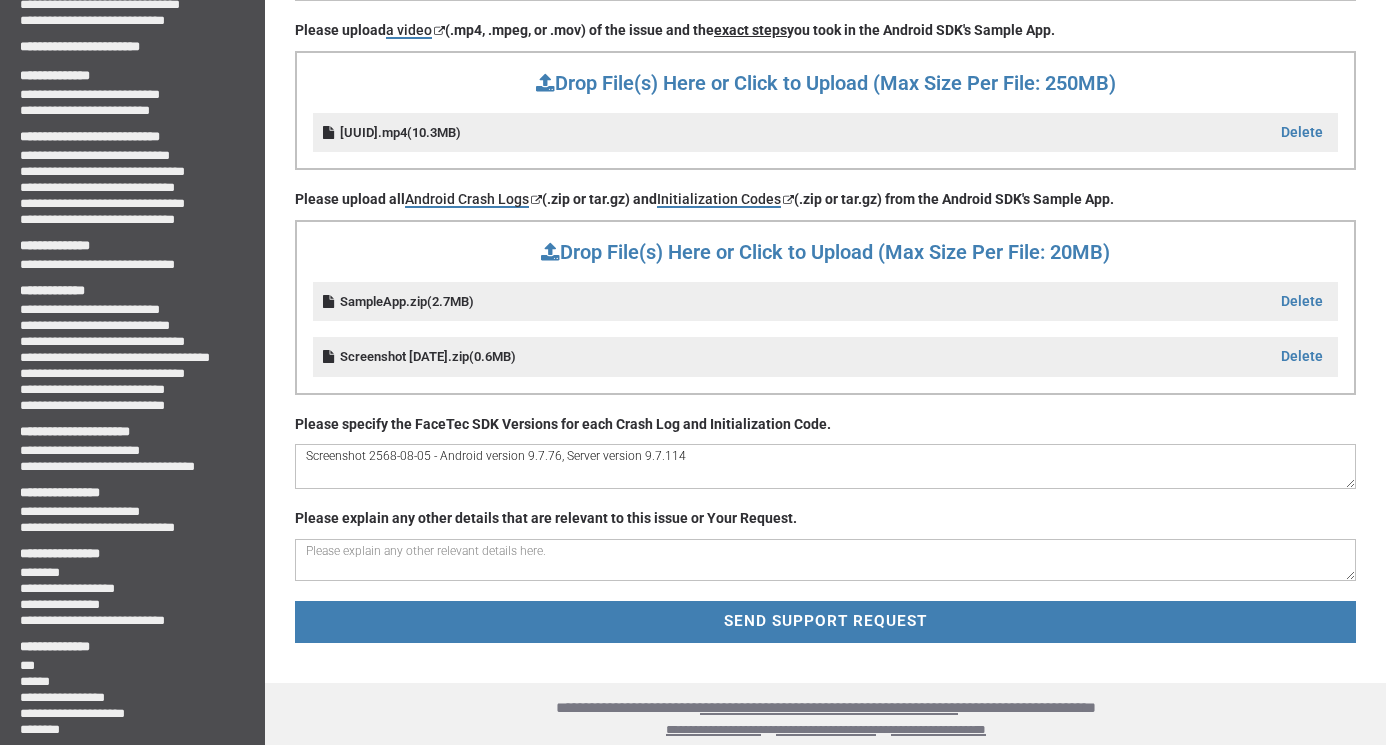 type on "D" 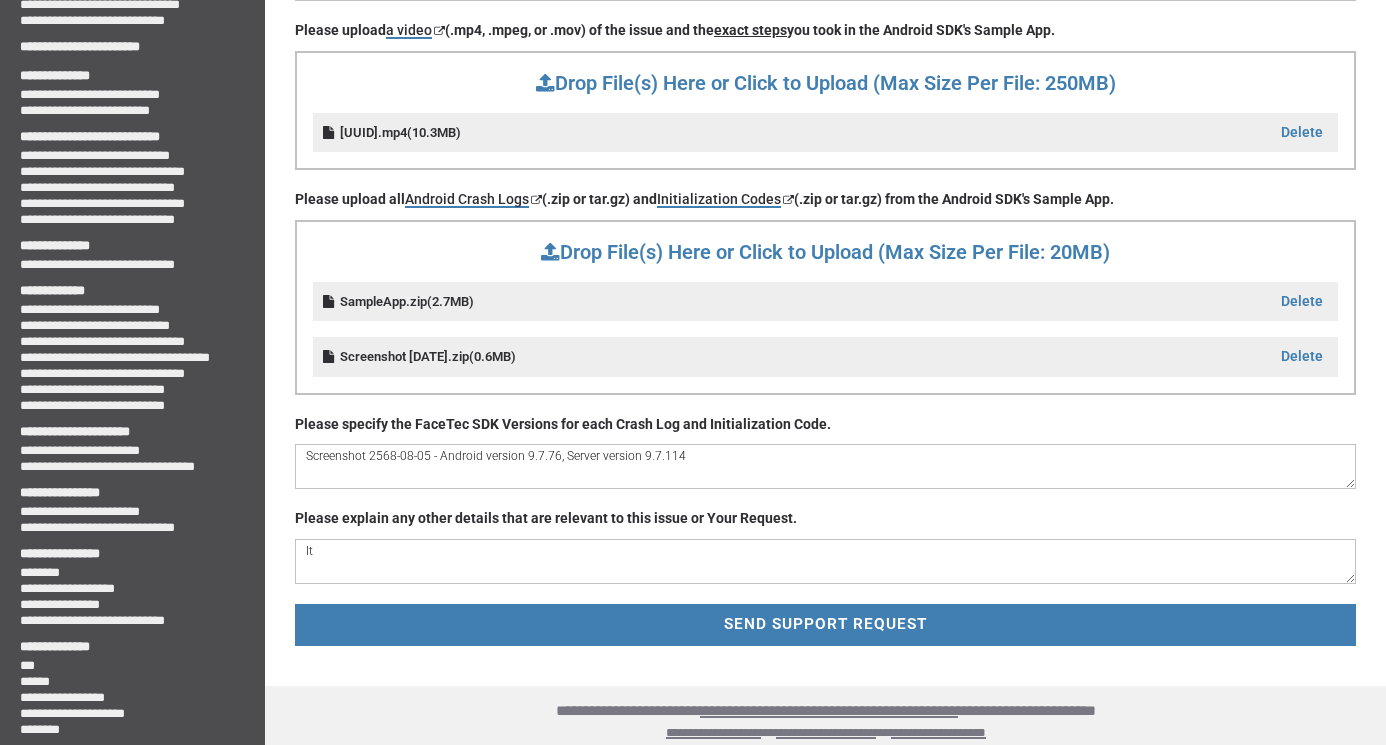 type on "I" 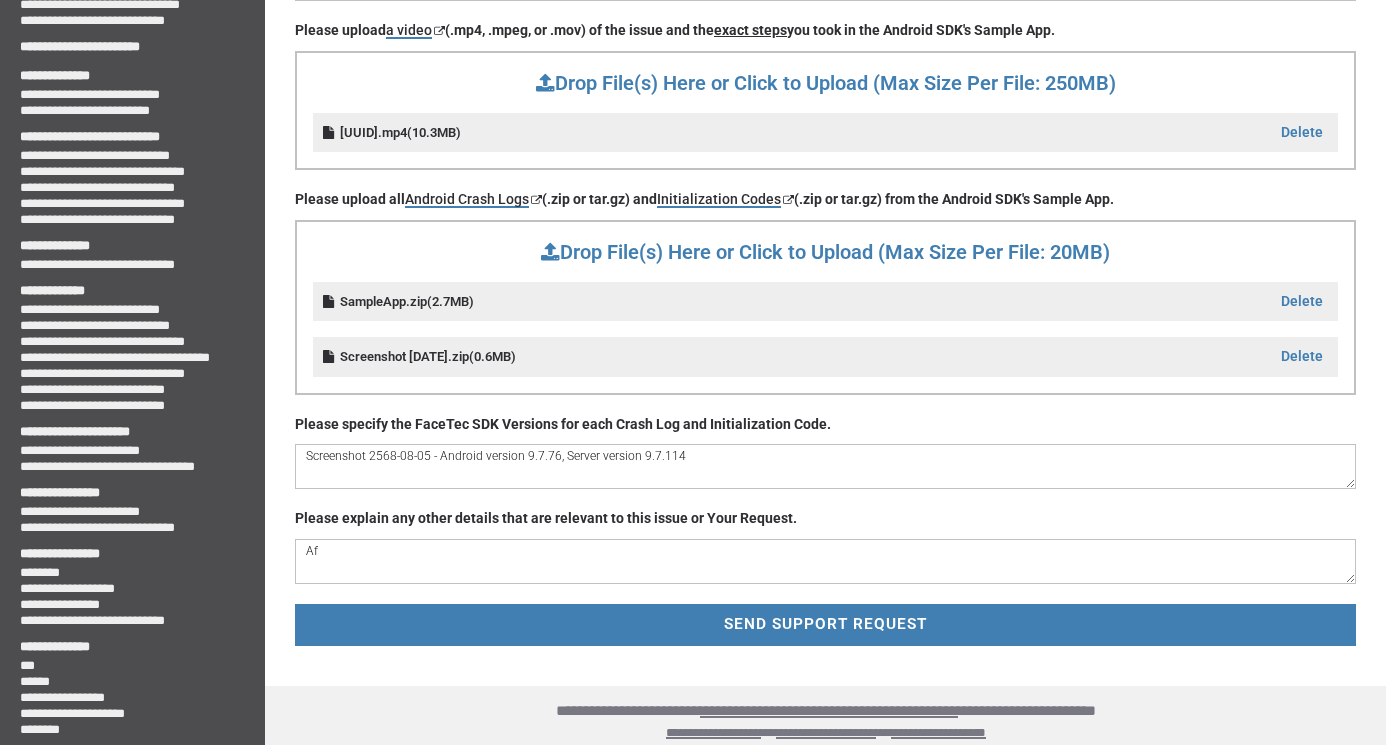 type on "A" 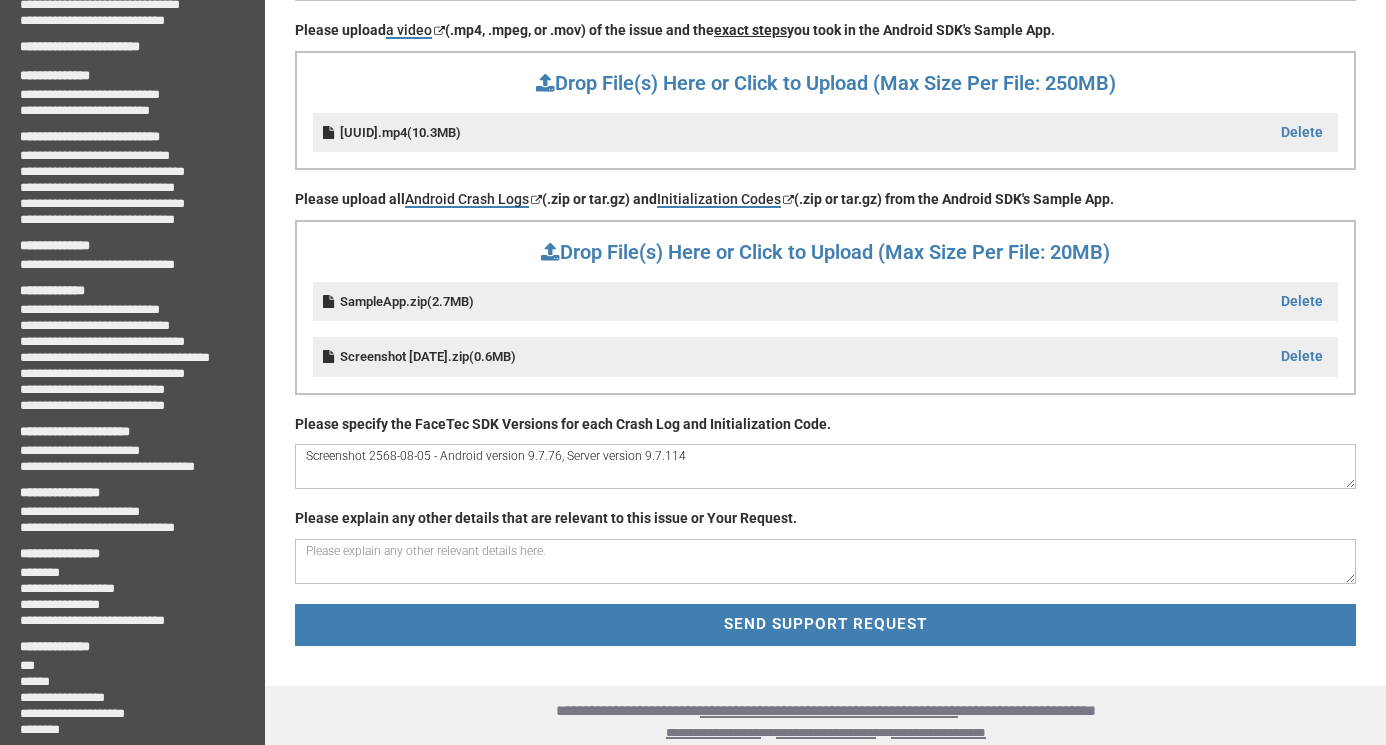 type on "A" 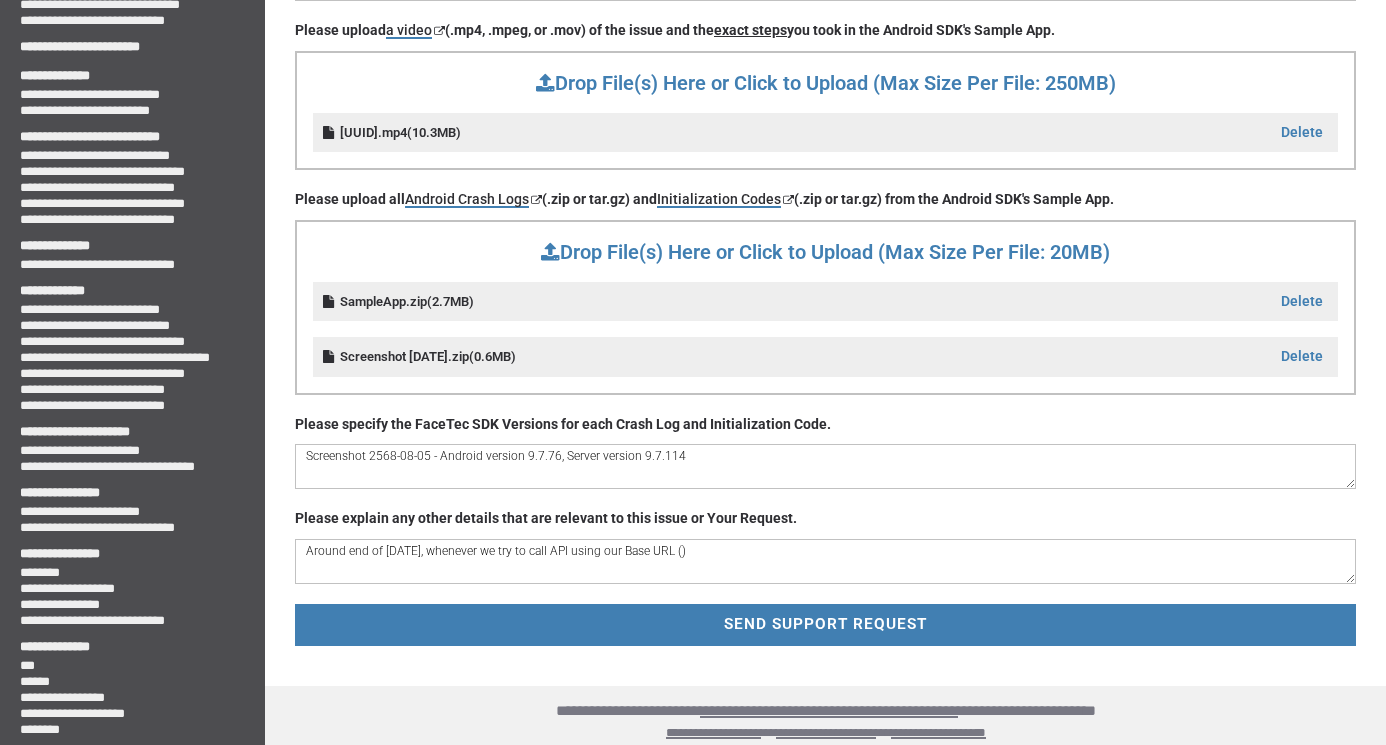 paste on "https://ekyc-ekyc-alpha.np.scbtechx.io/v1/ekyc/enrollment-3d" 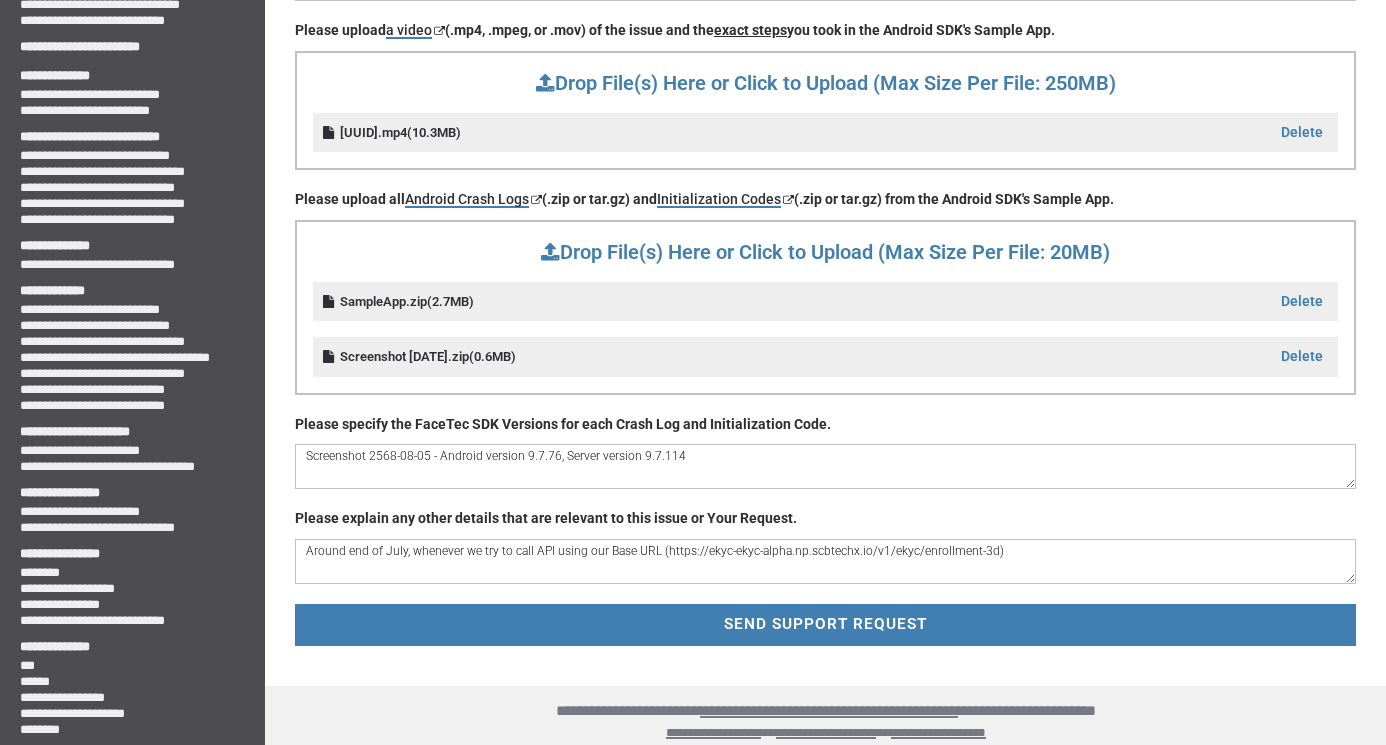 click on "Around end of July, whenever we try to call API using our Base URL (https://ekyc-ekyc-alpha.np.scbtechx.io/v1/ekyc/enrollment-3d)" at bounding box center [825, 561] 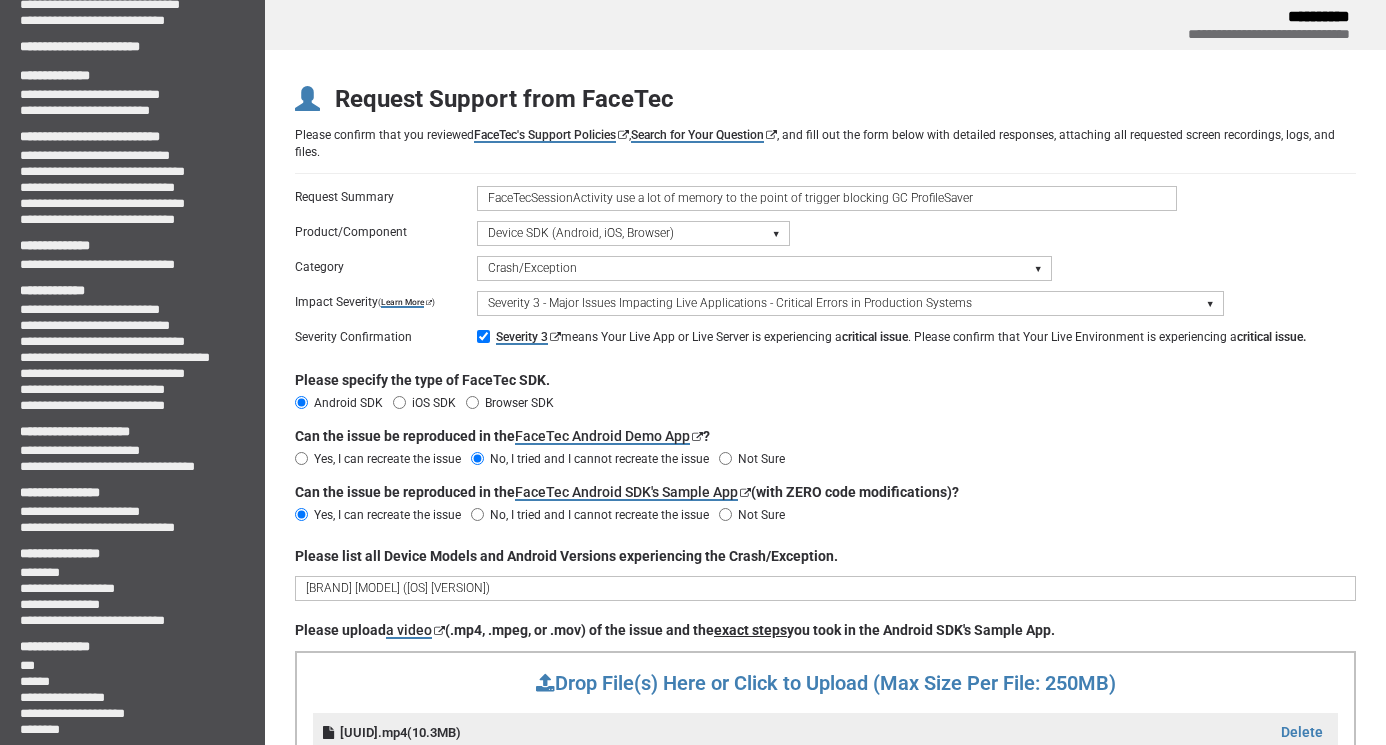 scroll, scrollTop: 0, scrollLeft: 0, axis: both 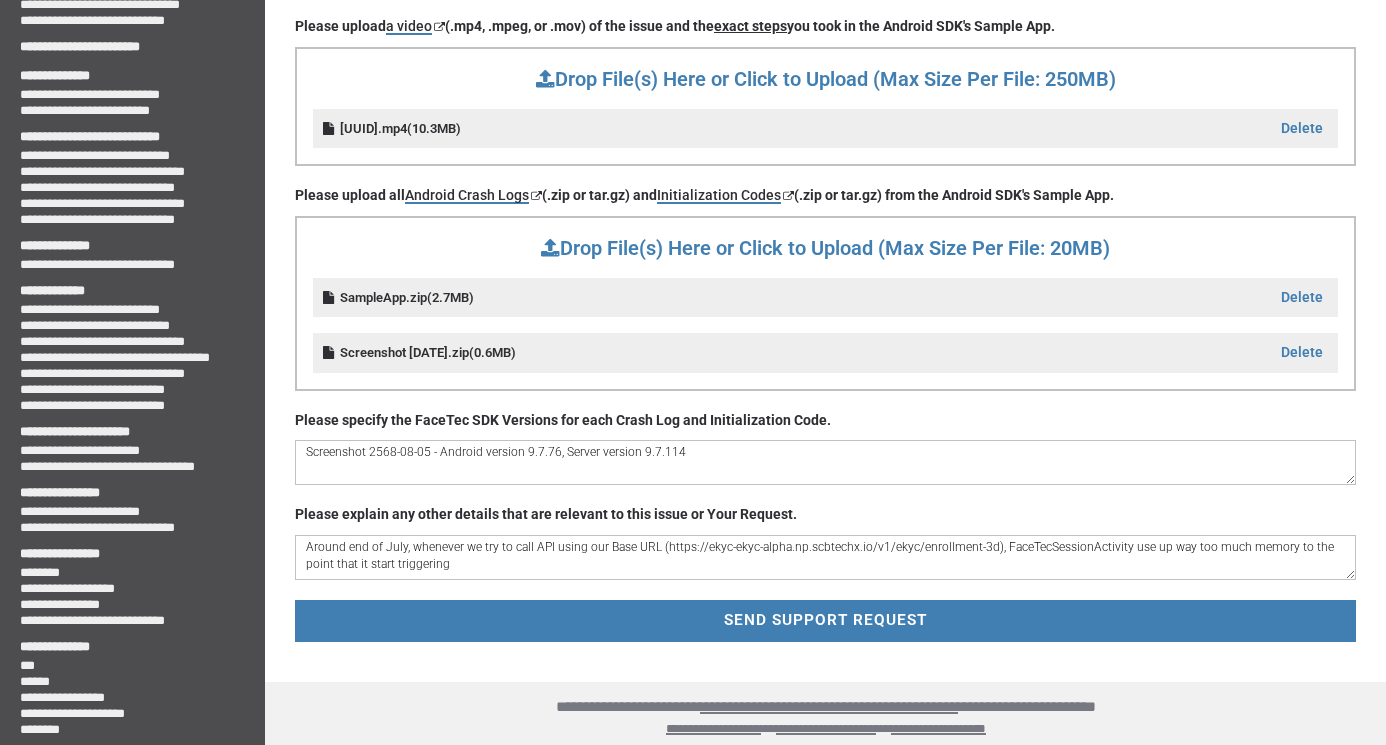 click on "Around end of July, whenever we try to call API using our Base URL (https://ekyc-ekyc-alpha.np.scbtechx.io/v1/ekyc/enrollment-3d), FaceTecSessionActivity use up way too much memory to the point that it start triggering" at bounding box center (825, 557) 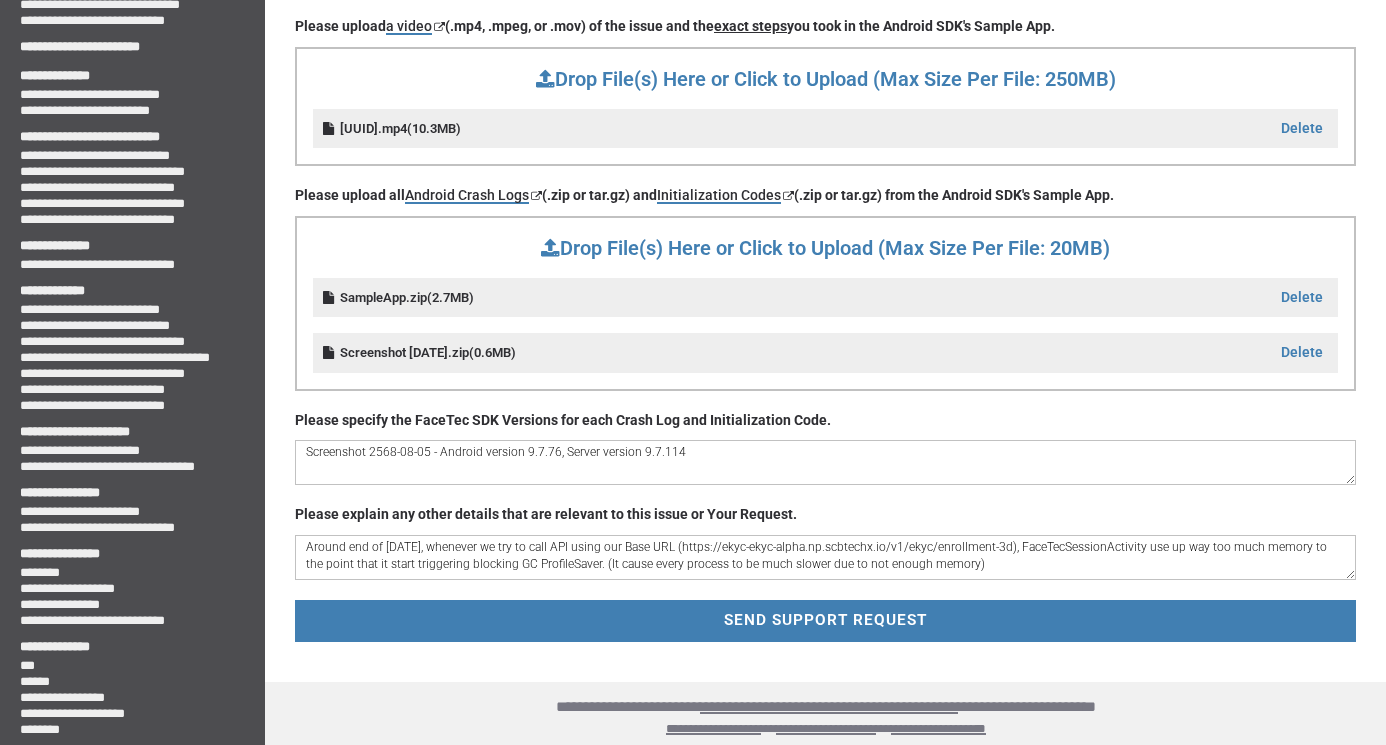 click on "Around end of [DATE], whenever we try to call API using our Base URL (https://ekyc-ekyc-alpha.np.scbtechx.io/v1/ekyc/enrollment-3d), FaceTecSessionActivity use up way too much memory to the point that it start triggering blocking GC ProfileSaver. (It cause every process to be much slower due to not enough memory)" at bounding box center (825, 557) 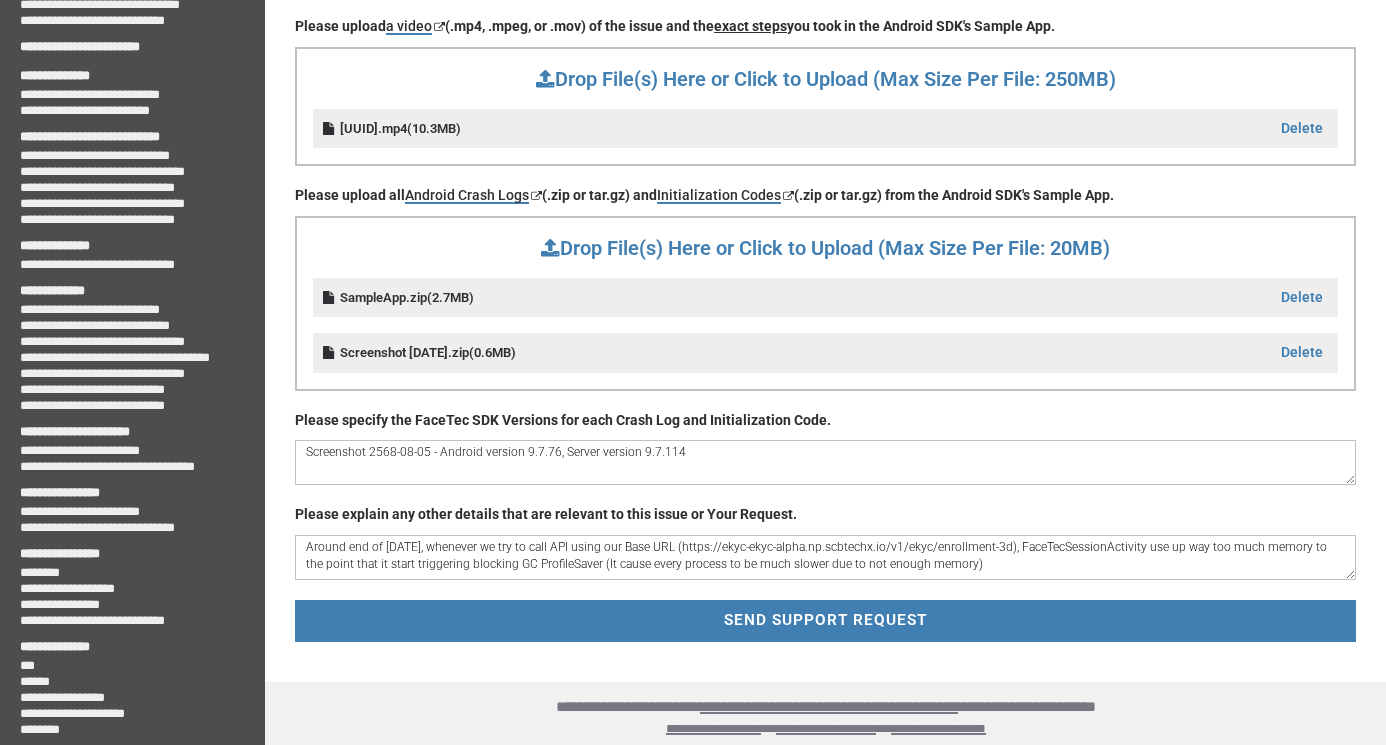 click on "Around end of [DATE], whenever we try to call API using our Base URL (https://ekyc-ekyc-alpha.np.scbtechx.io/v1/ekyc/enrollment-3d), FaceTecSessionActivity use up way too much memory to the point that it start triggering blocking GC ProfileSaver (It cause every process to be much slower due to not enough memory)" at bounding box center [825, 557] 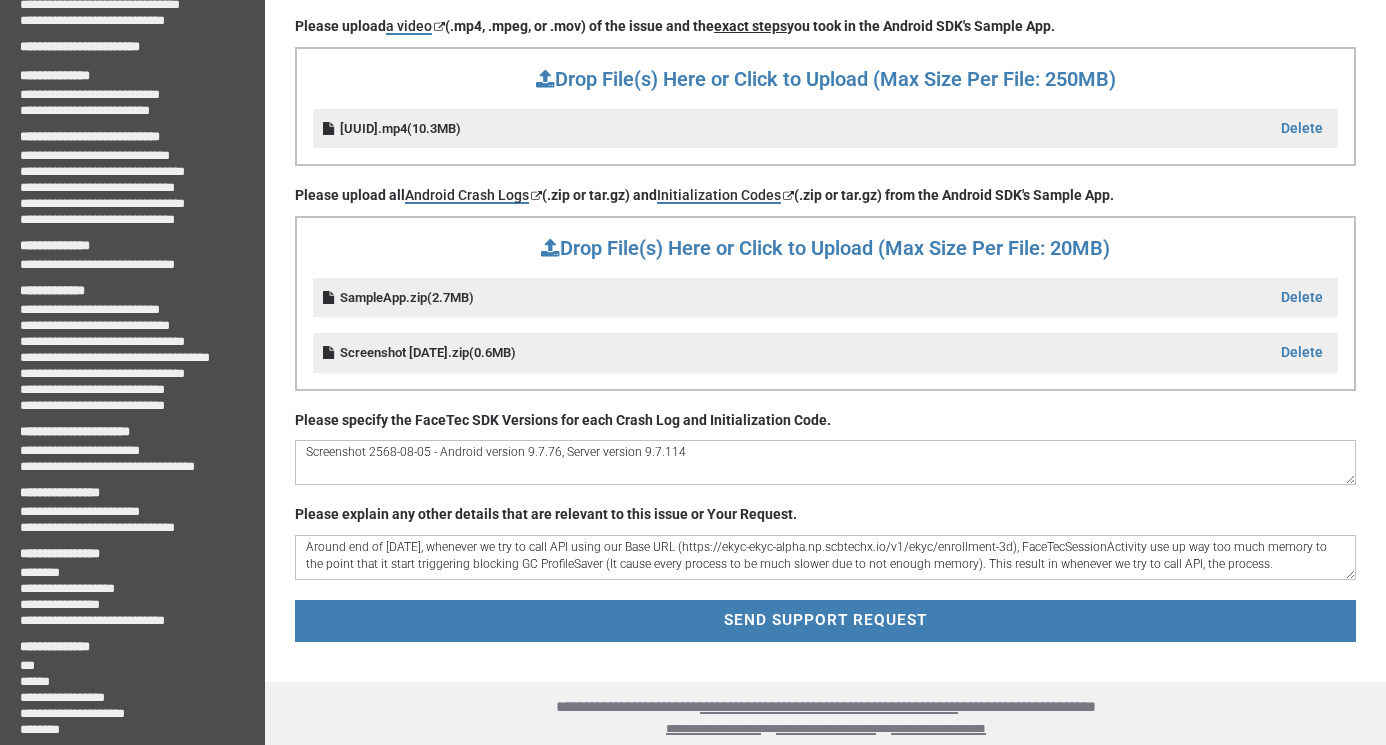 click on "Around end of [DATE], whenever we try to call API using our Base URL (https://ekyc-ekyc-alpha.np.scbtechx.io/v1/ekyc/enrollment-3d), FaceTecSessionActivity use up way too much memory to the point that it start triggering blocking GC ProfileSaver (It cause every process to be much slower due to not enough memory). This result in whenever we try to call API, the process." at bounding box center (825, 557) 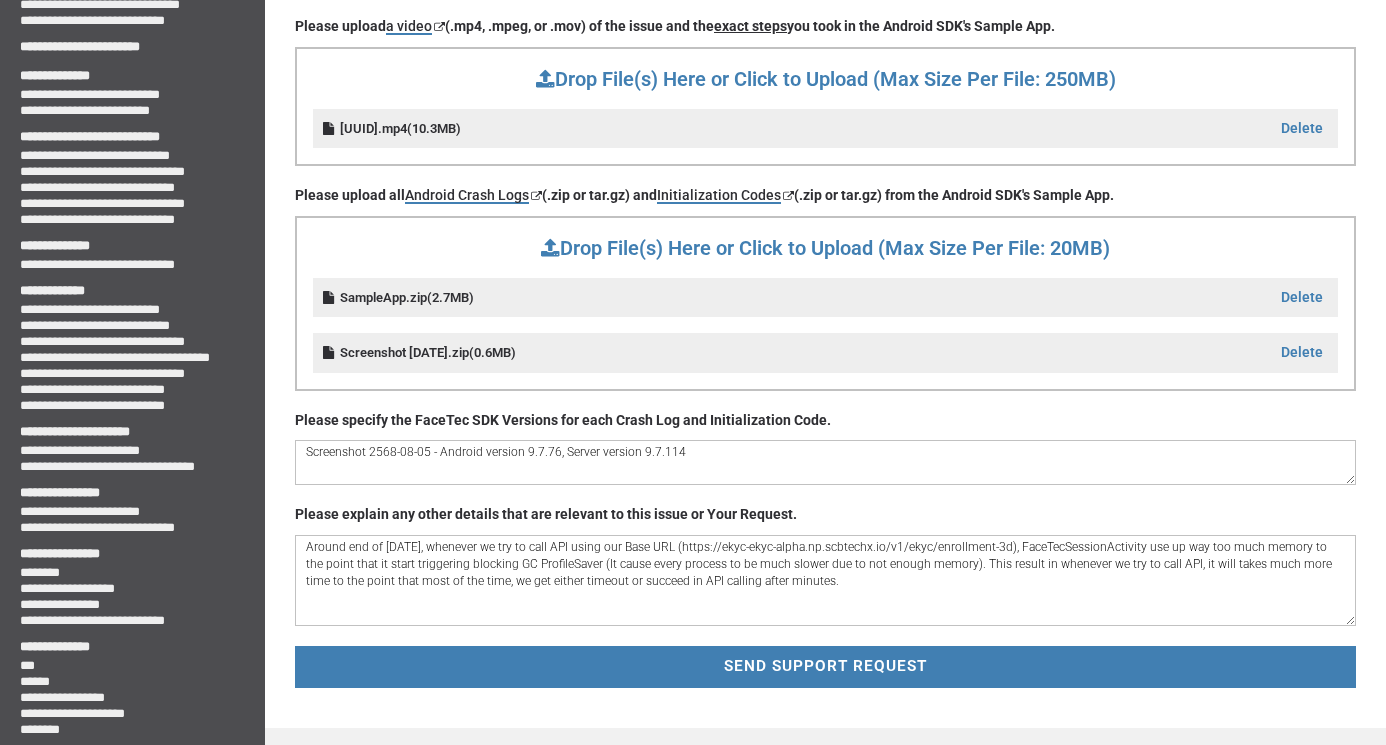 paste on "blocking GC ProfileSaver" 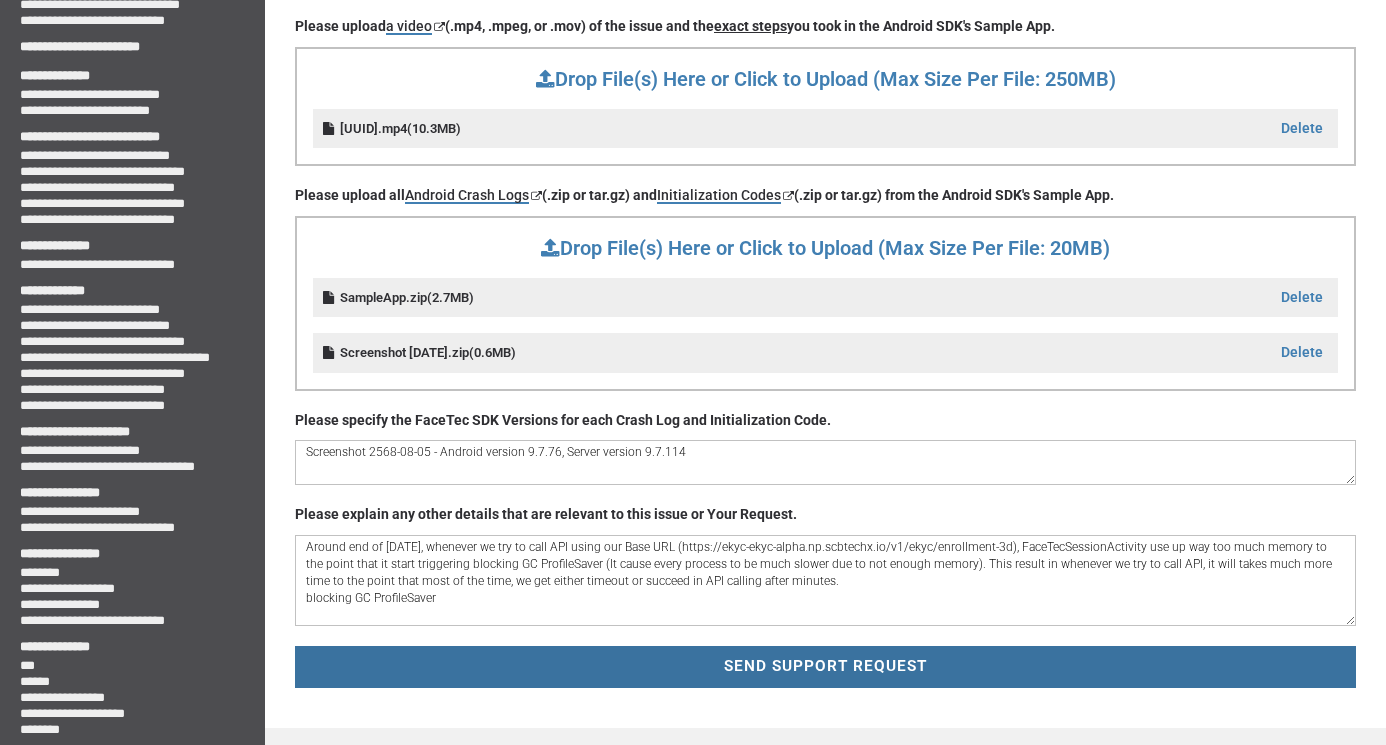 scroll, scrollTop: 2, scrollLeft: 0, axis: vertical 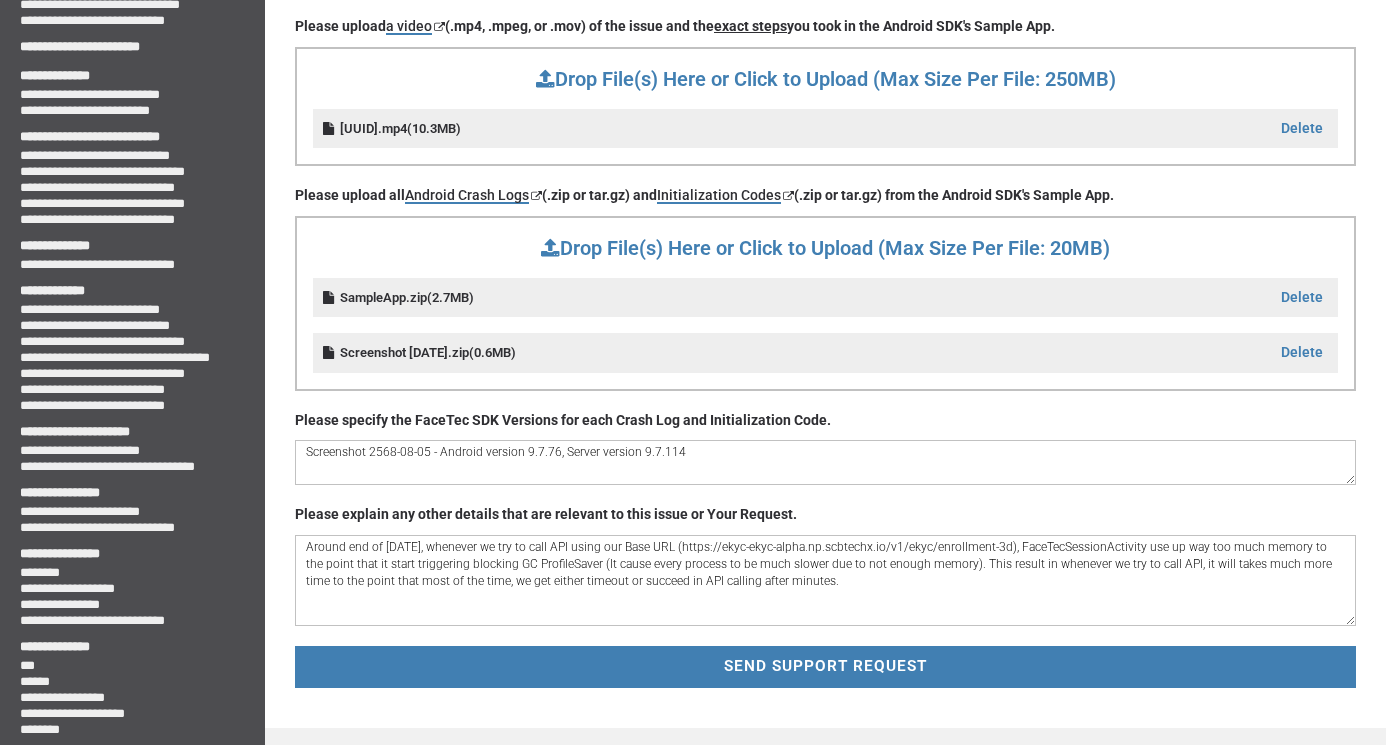 paste on "[TIME] Battery com.oplus.battery E HighPowerHelper: ; pkgName = com.facetec.sampleapp; mCpuTimeMsPerHourWhileScreenOn = 0 ms; mWakeLockTimeMsPerHourWhileScreenOn = 0 ms; mWakeLockTimeMsPerHourWhileScreenOff = 0 ms; mJobTimeMsPerHourWhileScreenOn = 0 ms; mJobTimeMsPerTwoHoursWhileScreenOn = 0 ms; mWiFiScanTimeMsPerHourWhileScreenOn = 0 ms; mCameraTimeMsPerHourWhileScreenOn = 0 ms; mFlashLightTimeMsPerHourWhileScreenOn = 0 ms; mGpsTimeMsPerHourWhileScreenOn = 0 ms; mAlarmCountPerHourWhileScreenOn = 0 ms [TIME] cetec.sampleapp com.facetec.sampleapp I Background concurrent mark compact GC freed 256KB AllocSpace bytes, 14(12MB) LOS objects, 49% free, 11MB/22MB, paused 1.547ms,6.849ms total 92.481ms [TIME] cetec.sampleapp com.facetec.sampleapp I Background concurrent mark compact GC freed 256KB AllocSpace bytes, 14(12MB) LOS objects, 49% free, 11MB/22MB, paused 949us,8.174ms total 89.084ms [TIME] cetec.sampleapp com.facetec.sampleapp I Background concurrent mark compact GC freed 224KB All..." 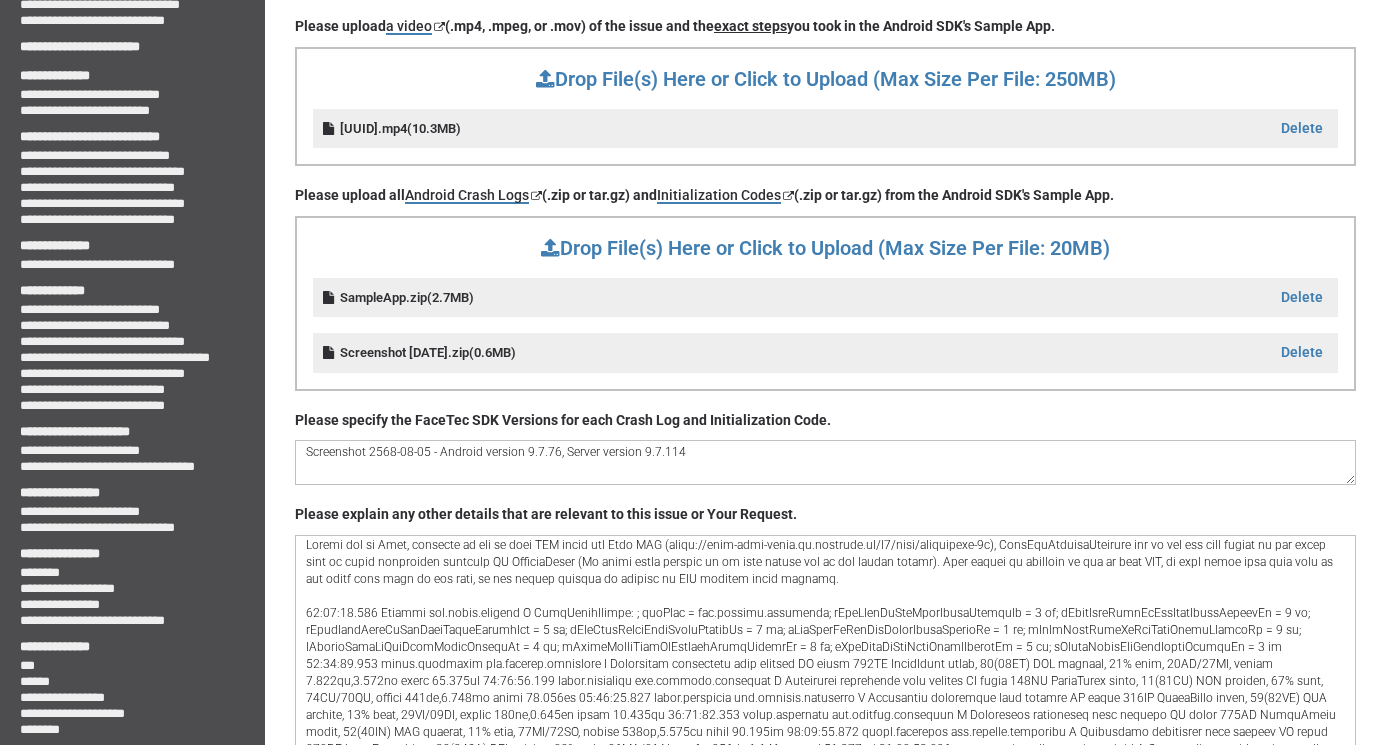 scroll, scrollTop: 904, scrollLeft: 0, axis: vertical 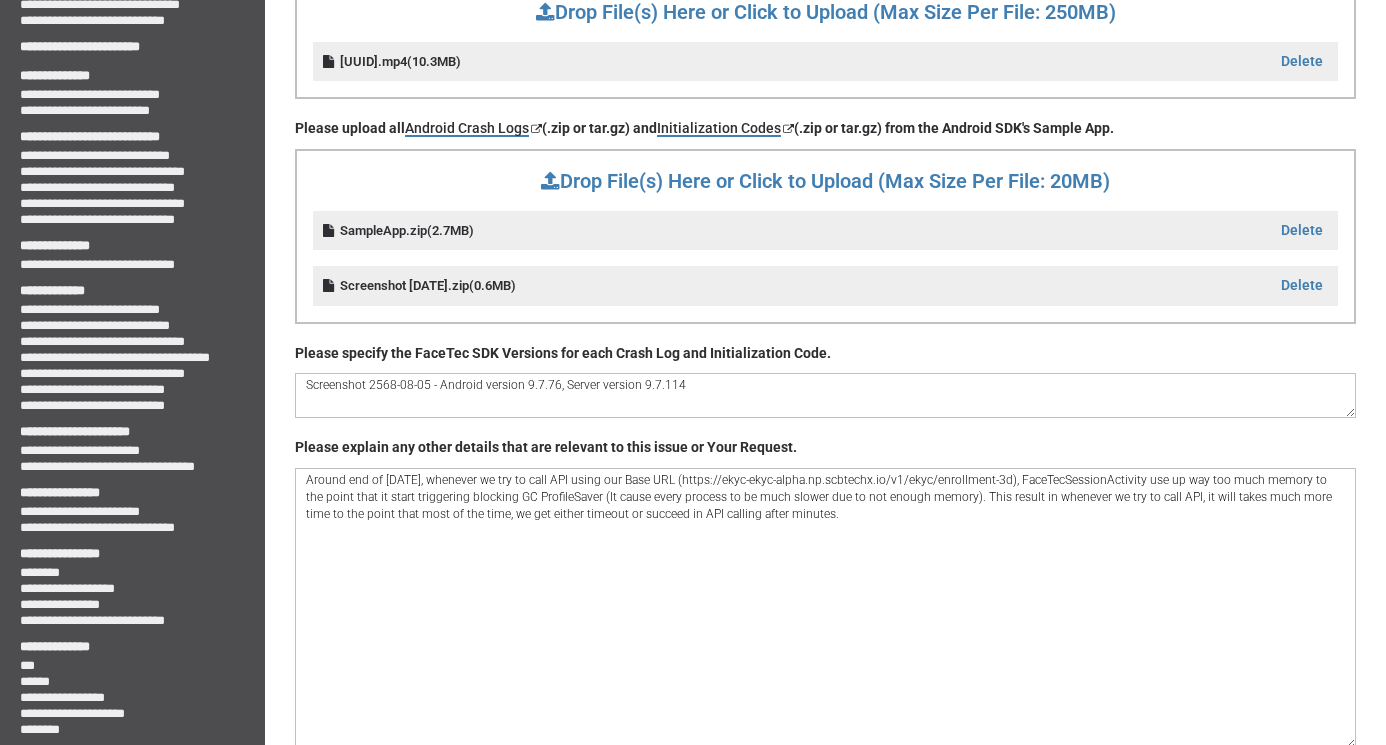 paste on "[TIME] Battery com.oplus.battery E HighPowerHelper: ; pkgName = com.facetec.sampleapp; mCpuTimeMsPerHourWhileScreenOn = 0 ms; mWakeLockTimeMsPerHourWhileScreenOn = 0 ms; mWakeLockTimeMsPerHourWhileScreenOff = 0 ms; mJobTimeMsPerHourWhileScreenOn = 0 ms; mJobTimeMsPerTwoHoursWhileScreenOn = 0 ms; mWiFiScanTimeMsPerHourWhileScreenOn = 0 ms; mCameraTimeMsPerHourWhileScreenOn = 0 ms; mFlashLightTimeMsPerHourWhileScreenOn = 0 ms; mGpsTimeMsPerHourWhileScreenOn = 0 ms; mAlarmCountPerHourWhileScreenOn = 0 ms [TIME] cetec.sampleapp com.facetec.sampleapp I Background concurrent mark compact GC freed 256KB AllocSpace bytes, 14(12MB) LOS objects, 49% free, 11MB/22MB, paused 1.547ms,6.849ms total 92.481ms [TIME] cetec.sampleapp com.facetec.sampleapp I Background concurrent mark compact GC freed 256KB AllocSpace bytes, 14(12MB) LOS objects, 49% free, 11MB/22MB, paused 949us,8.174ms total 89.084ms [TIME] cetec.sampleapp com.facetec.sampleapp I Background concurrent mark compact GC freed 224KB All..." 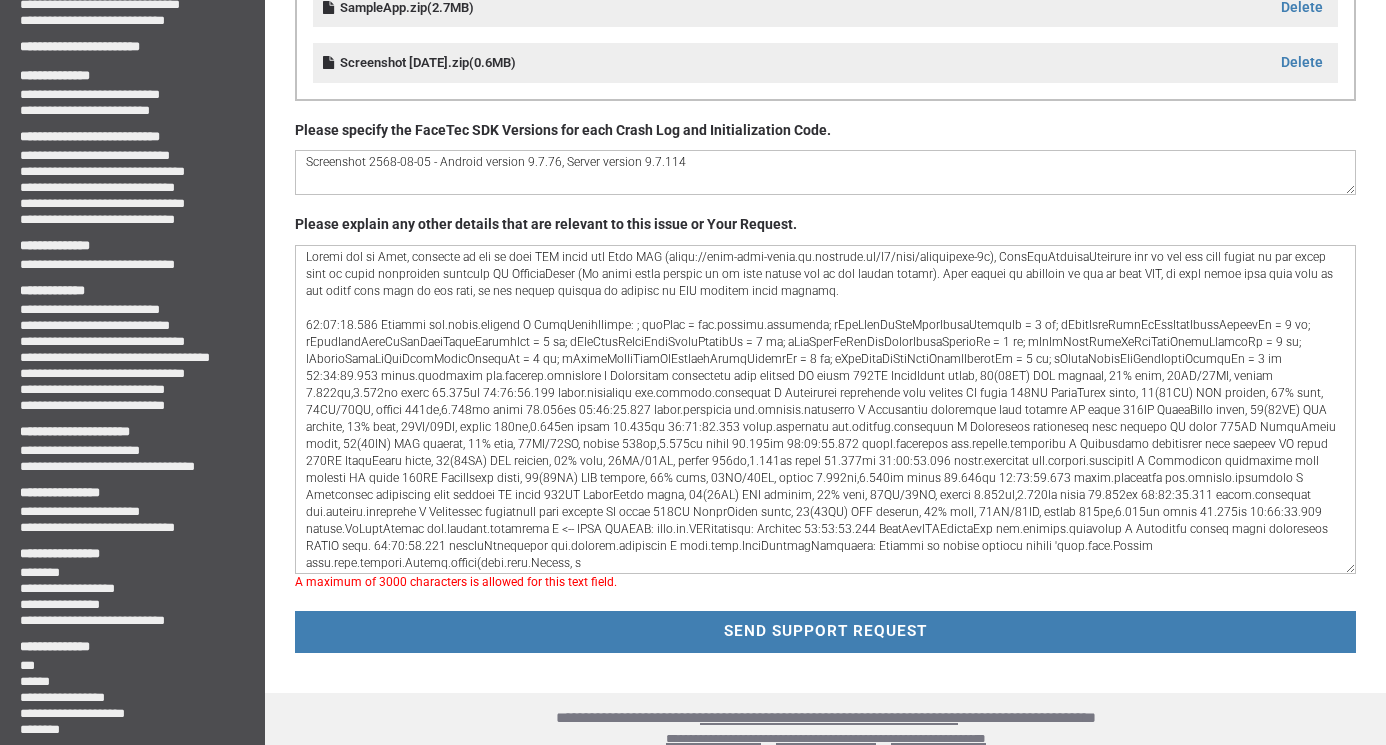scroll, scrollTop: 892, scrollLeft: 0, axis: vertical 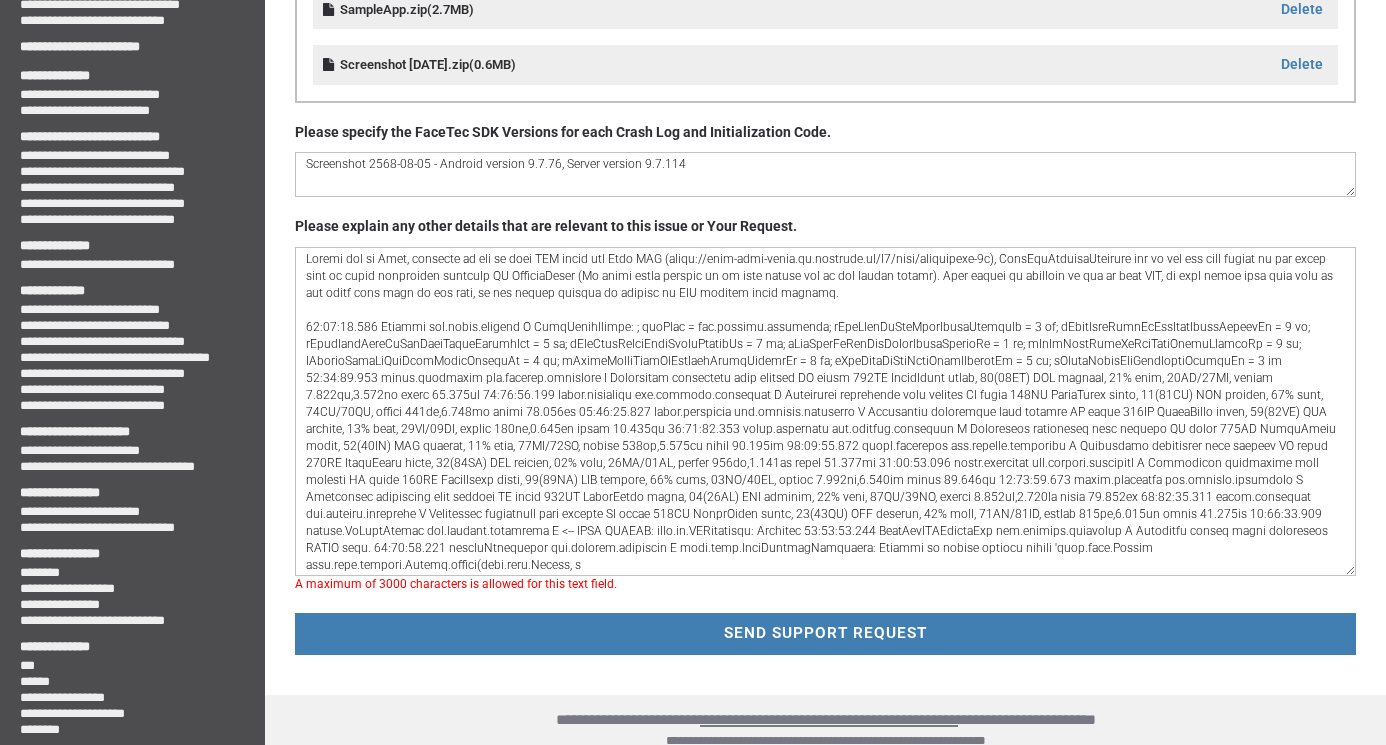 drag, startPoint x: 306, startPoint y: 373, endPoint x: 797, endPoint y: 525, distance: 513.9893 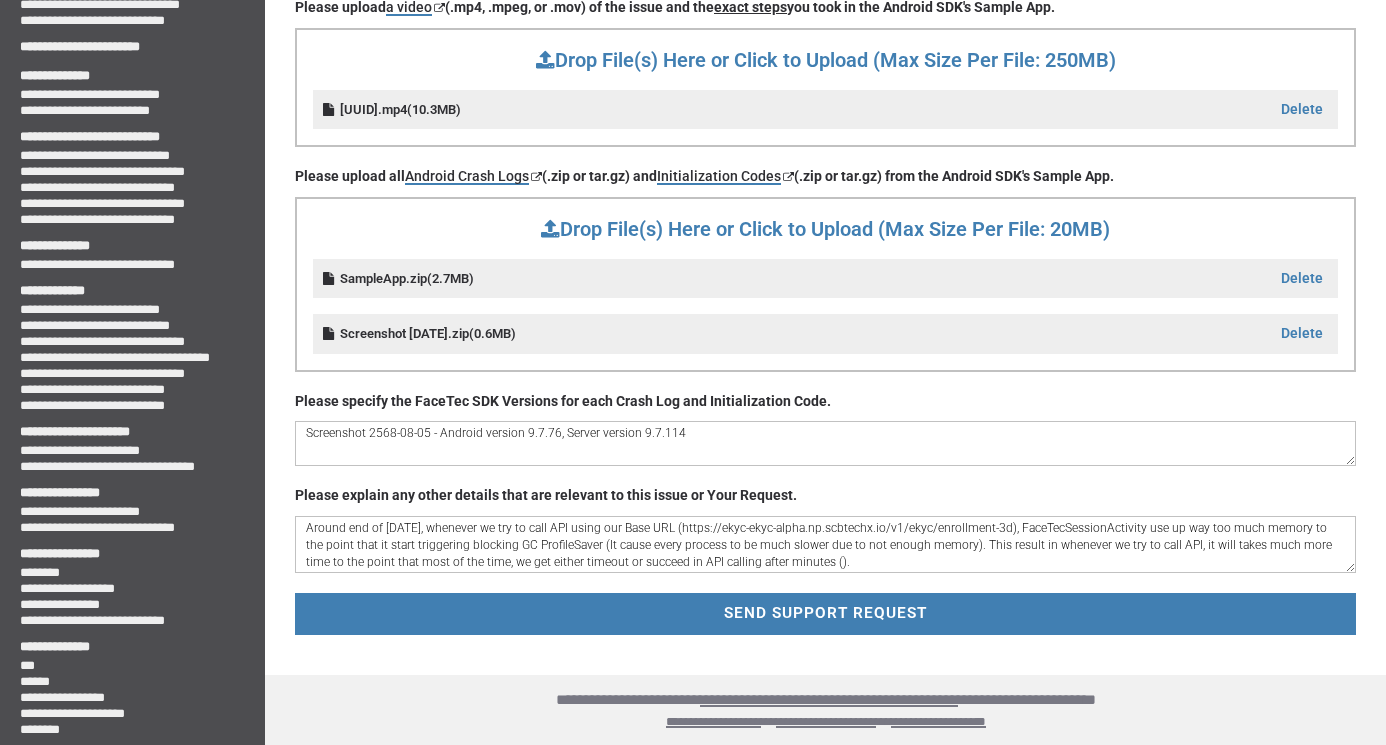 scroll, scrollTop: 616, scrollLeft: 0, axis: vertical 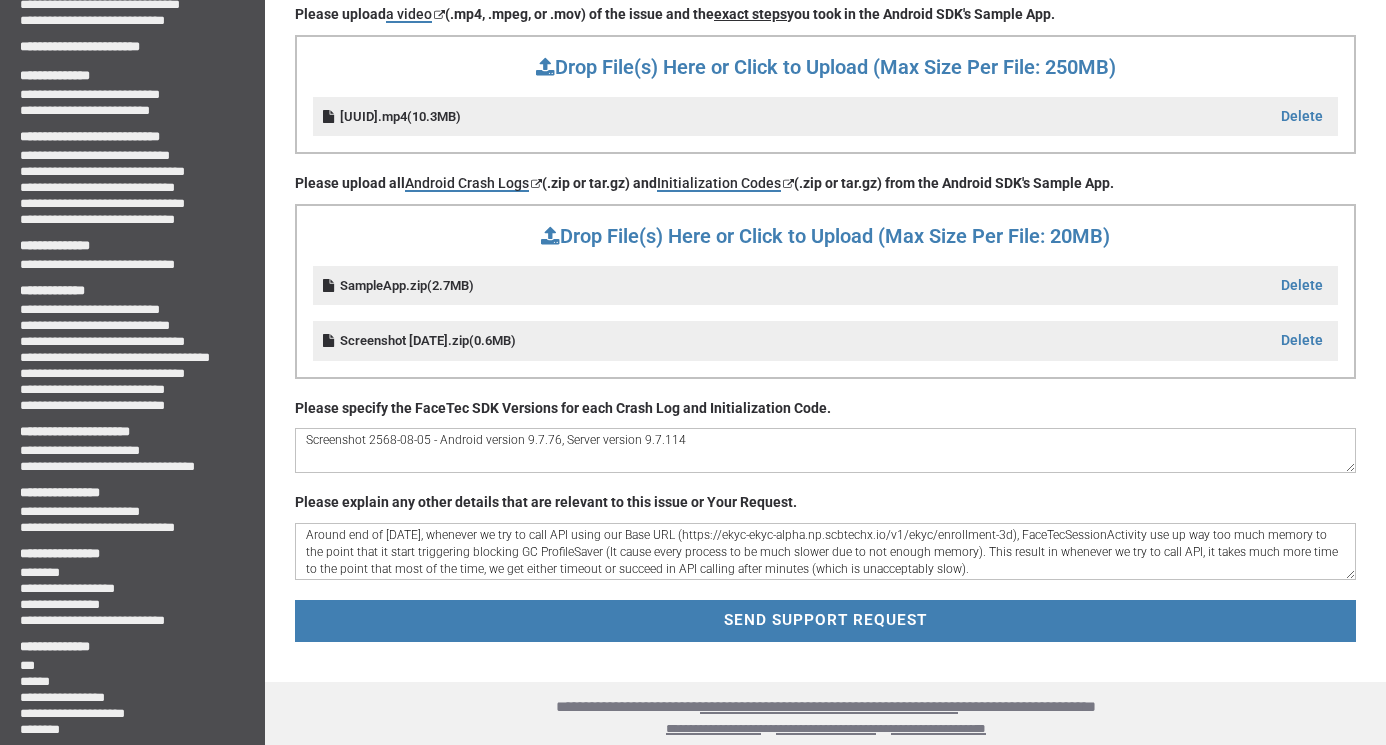 click on "Around end of [DATE], whenever we try to call API using our Base URL (https://ekyc-ekyc-alpha.np.scbtechx.io/v1/ekyc/enrollment-3d), FaceTecSessionActivity use up way too much memory to the point that it start triggering blocking GC ProfileSaver (It cause every process to be much slower due to not enough memory). This result in whenever we try to call API, it takes much more time to the point that most of the time, we get either timeout or succeed in API calling after minutes (which is unacceptably slow)." at bounding box center [825, 551] 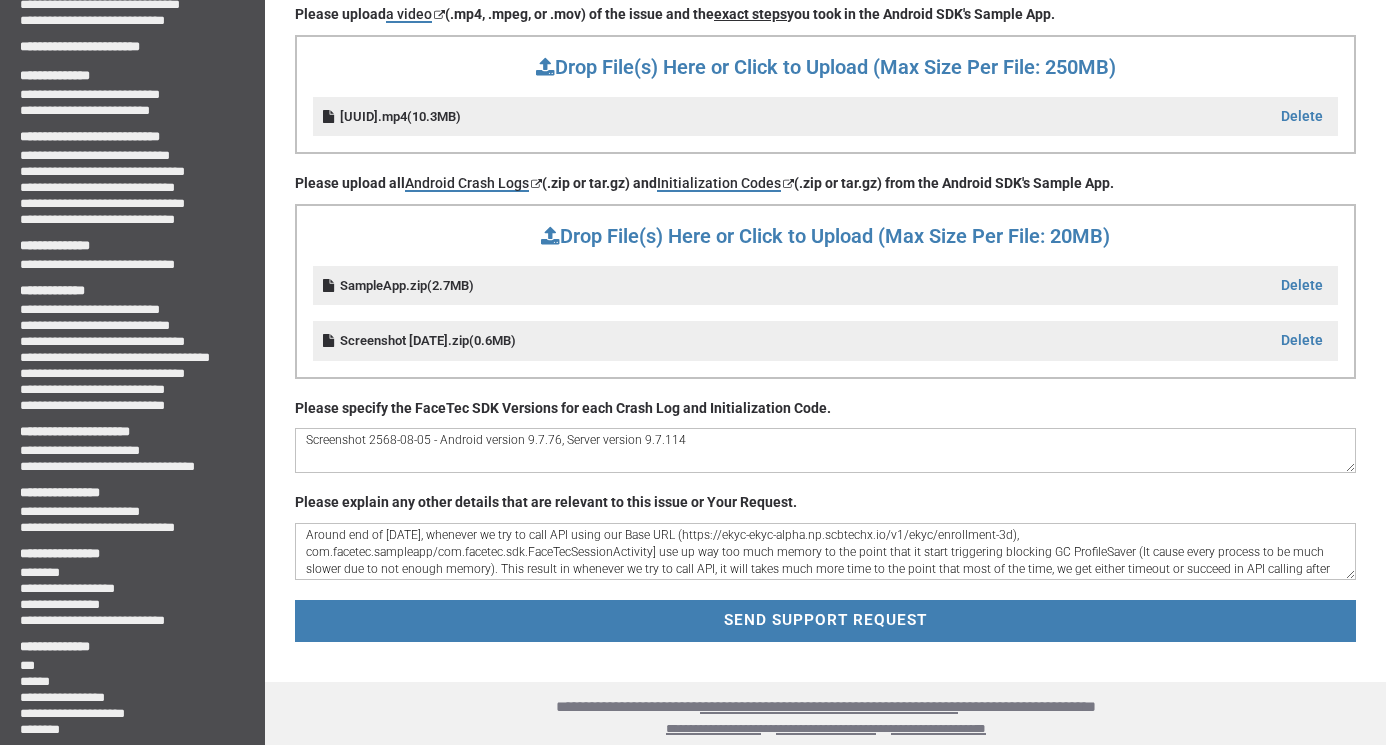click on "Around end of [DATE], whenever we try to call API using our Base URL (https://ekyc-ekyc-alpha.np.scbtechx.io/v1/ekyc/enrollment-3d), com.facetec.sampleapp/com.facetec.sdk.FaceTecSessionActivity] use up way too much memory to the point that it start triggering blocking GC ProfileSaver (It cause every process to be much slower due to not enough memory). This result in whenever we try to call API, it will takes much more time to the point that most of the time, we get either timeout or succeed in API calling after minutes (which is unacceptably slow)." at bounding box center [825, 551] 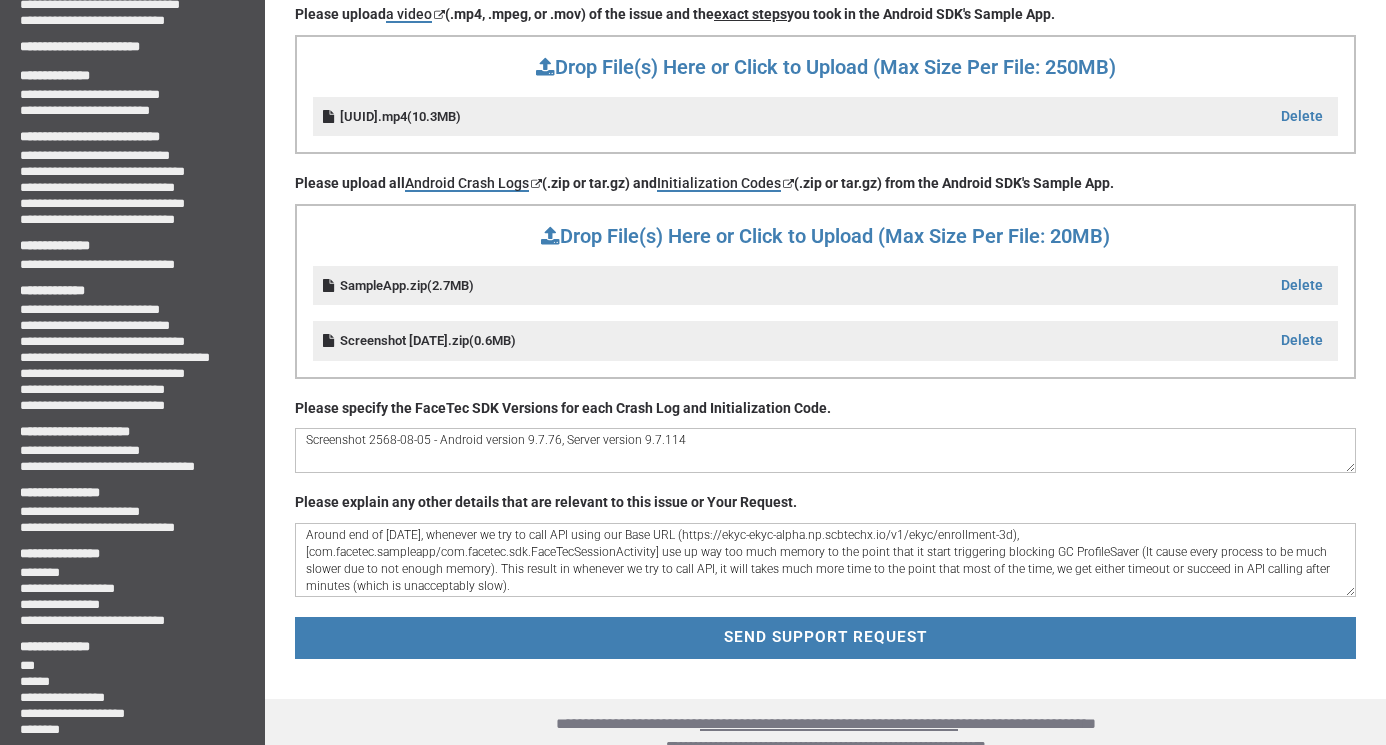 click on "Around end of [DATE], whenever we try to call API using our Base URL (https://ekyc-ekyc-alpha.np.scbtechx.io/v1/ekyc/enrollment-3d), [com.facetec.sampleapp/com.facetec.sdk.FaceTecSessionActivity] use up way too much memory to the point that it start triggering blocking GC ProfileSaver (It cause every process to be much slower due to not enough memory). This result in whenever we try to call API, it will takes much more time to the point that most of the time, we get either timeout or succeed in API calling after minutes (which is unacceptably slow)." at bounding box center (825, 560) 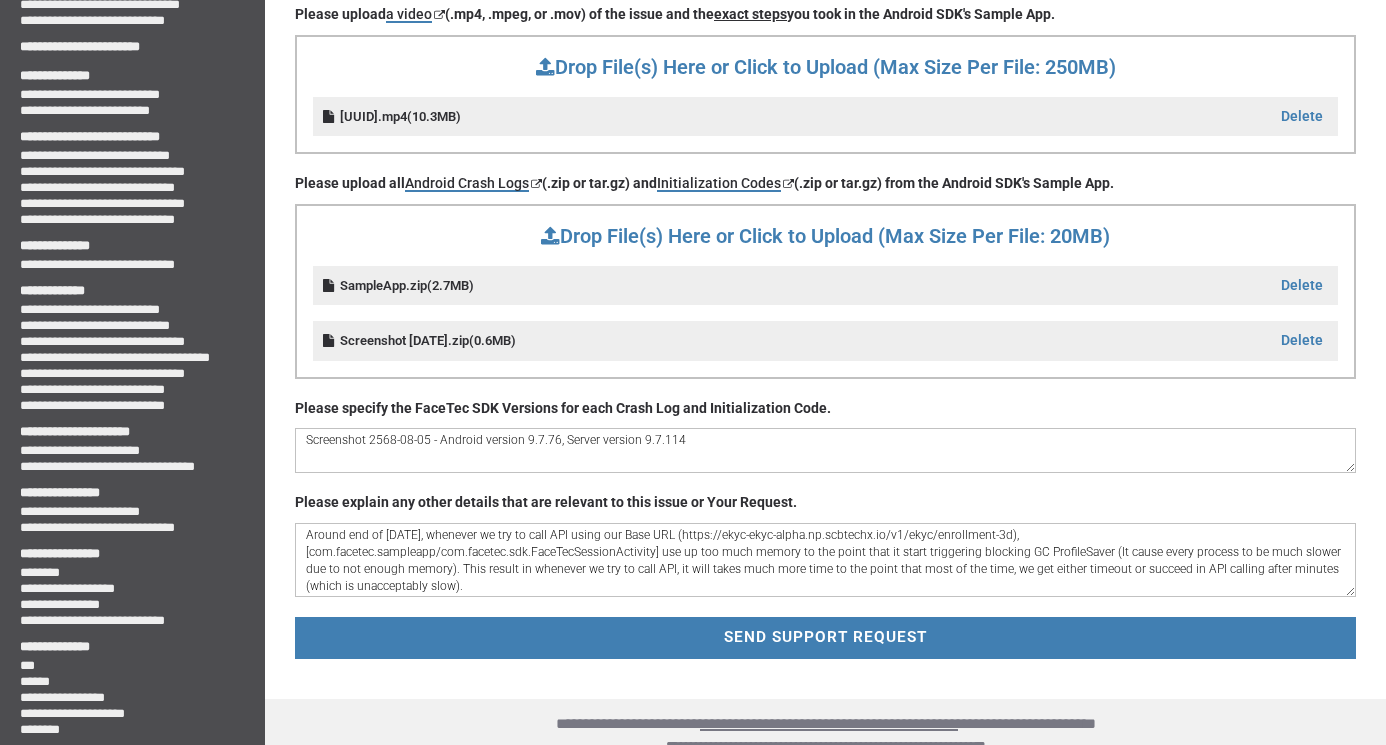 click on "Around end of [DATE], whenever we try to call API using our Base URL (https://ekyc-ekyc-alpha.np.scbtechx.io/v1/ekyc/enrollment-3d), [com.facetec.sampleapp/com.facetec.sdk.FaceTecSessionActivity] use up too much memory to the point that it start triggering blocking GC ProfileSaver (It cause every process to be much slower due to not enough memory). This result in whenever we try to call API, it will takes much more time to the point that most of the time, we get either timeout or succeed in API calling after minutes (which is unacceptably slow)." at bounding box center [825, 560] 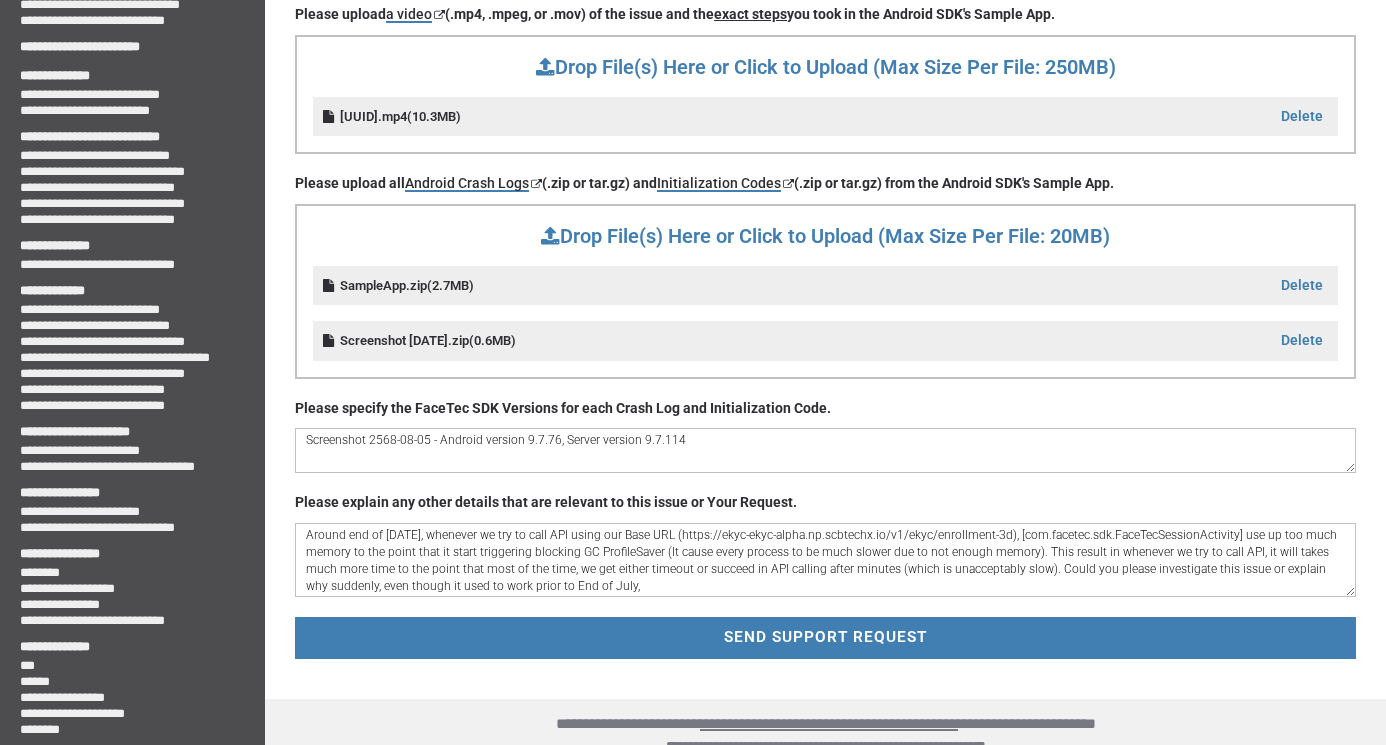 click on "Around end of [DATE], whenever we try to call API using our Base URL (https://ekyc-ekyc-alpha.np.scbtechx.io/v1/ekyc/enrollment-3d), [com.facetec.sdk.FaceTecSessionActivity] use up too much memory to the point that it start triggering blocking GC ProfileSaver (It cause every process to be much slower due to not enough memory). This result in whenever we try to call API, it will takes much more time to the point that most of the time, we get either timeout or succeed in API calling after minutes (which is unacceptably slow). Could you please investigate this issue or explain why suddenly, even though it used to work prior to End of July," at bounding box center [825, 560] 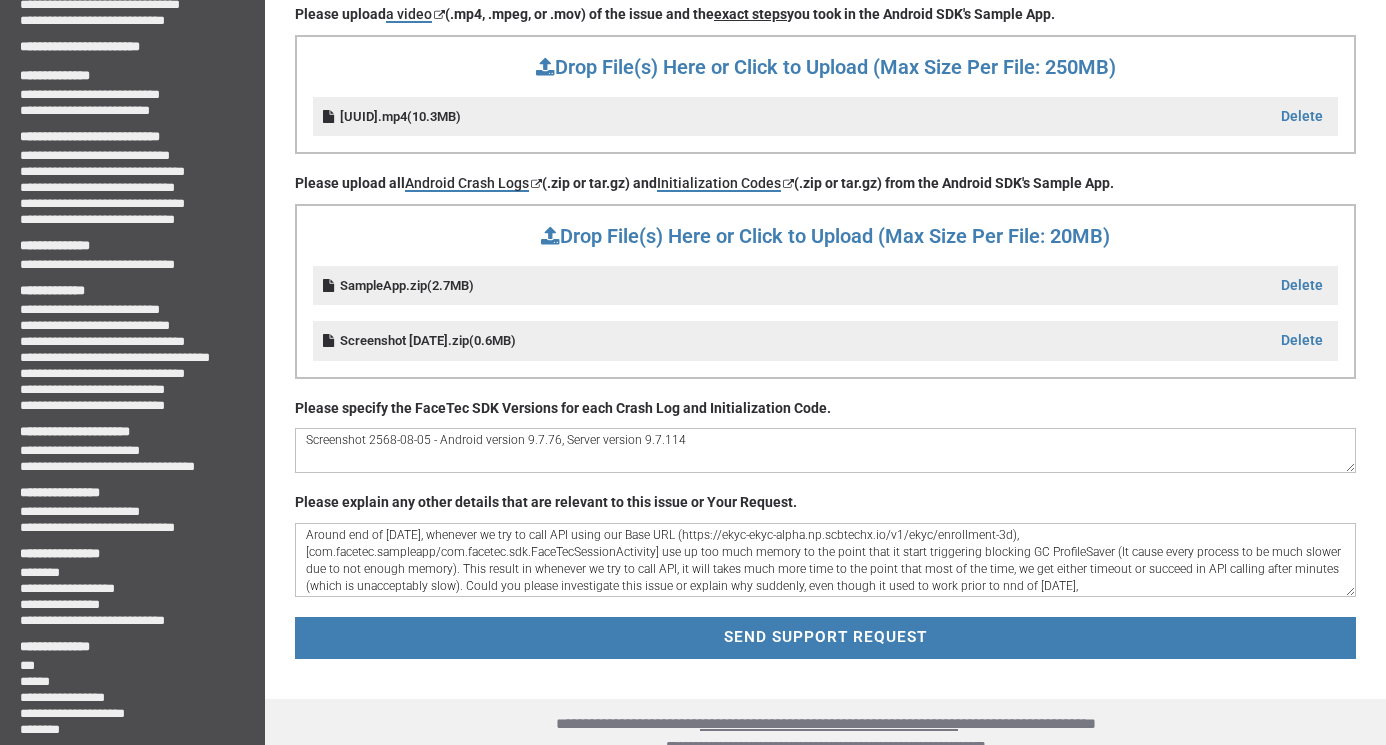click on "Around end of [DATE], whenever we try to call API using our Base URL (https://ekyc-ekyc-alpha.np.scbtechx.io/v1/ekyc/enrollment-3d), [com.facetec.sampleapp/com.facetec.sdk.FaceTecSessionActivity] use up too much memory to the point that it start triggering blocking GC ProfileSaver (It cause every process to be much slower due to not enough memory). This result in whenever we try to call API, it will takes much more time to the point that most of the time, we get either timeout or succeed in API calling after minutes (which is unacceptably slow). Could you please investigate this issue or explain why suddenly, even though it used to work prior to nnd of [DATE]," at bounding box center (825, 560) 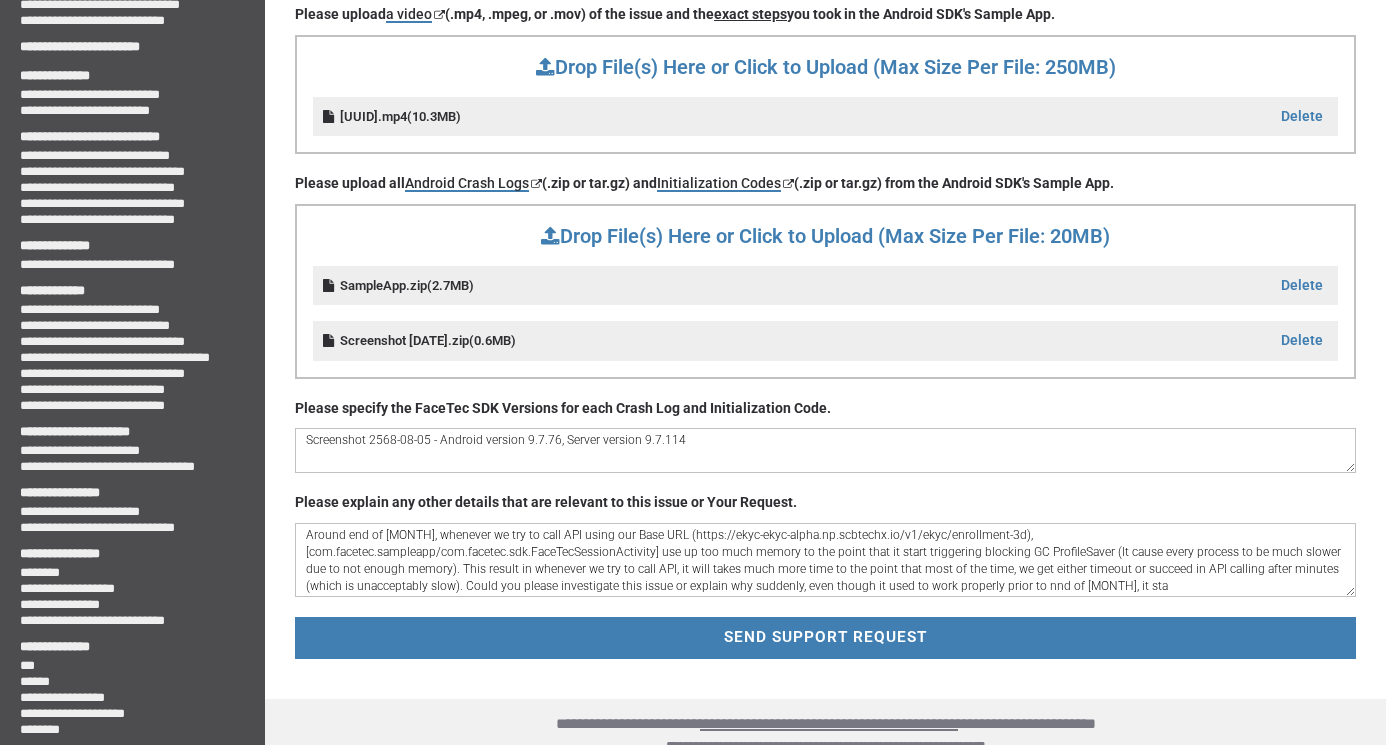 click on "Around end of [MONTH], whenever we try to call API using our Base URL (https://ekyc-ekyc-alpha.np.scbtechx.io/v1/ekyc/enrollment-3d), [com.facetec.sampleapp/com.facetec.sdk.FaceTecSessionActivity] use up too much memory to the point that it start triggering blocking GC ProfileSaver (It cause every process to be much slower due to not enough memory). This result in whenever we try to call API, it will takes much more time to the point that most of the time, we get either timeout or succeed in API calling after minutes (which is unacceptably slow). Could you please investigate this issue or explain why suddenly, even though it used to work properly prior to nnd of [MONTH], it sta" at bounding box center (825, 560) 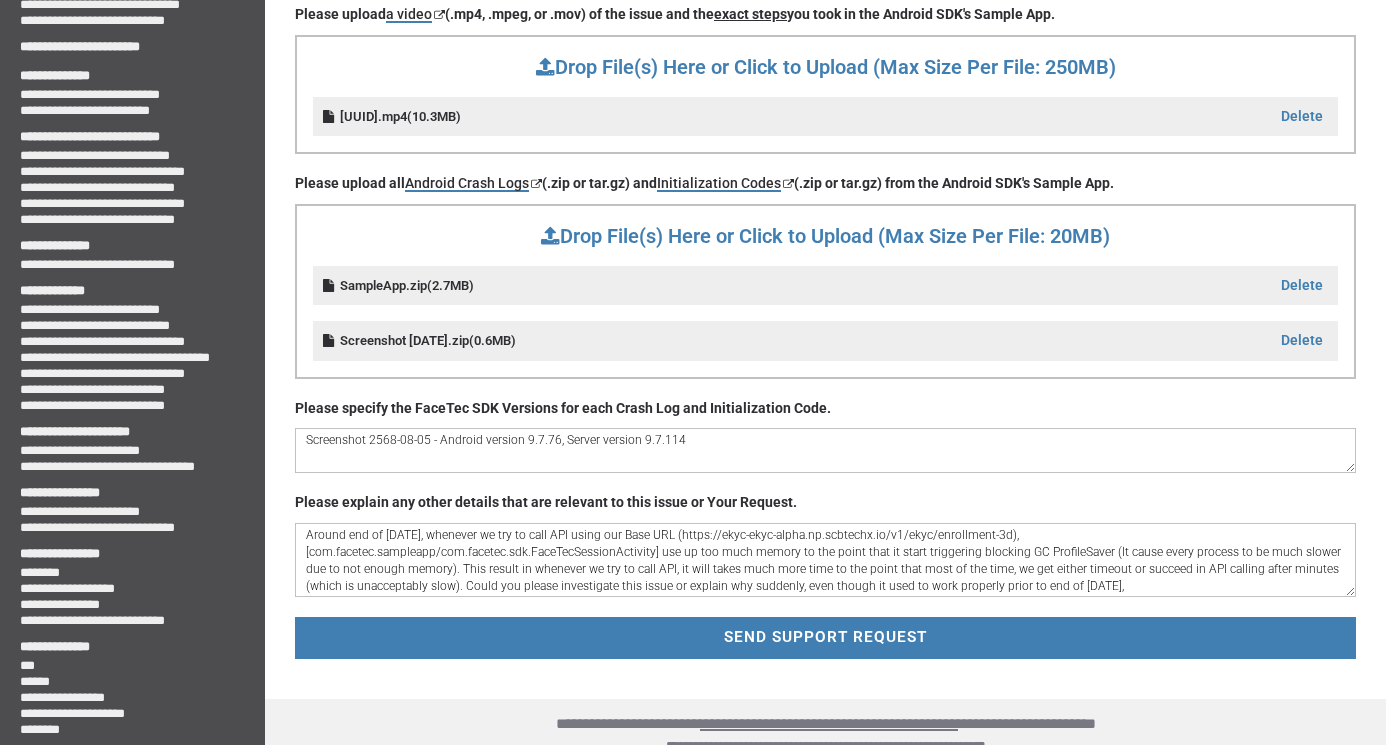 click on "Around end of [DATE], whenever we try to call API using our Base URL (https://ekyc-ekyc-alpha.np.scbtechx.io/v1/ekyc/enrollment-3d), [com.facetec.sampleapp/com.facetec.sdk.FaceTecSessionActivity] use up too much memory to the point that it start triggering blocking GC ProfileSaver (It cause every process to be much slower due to not enough memory). This result in whenever we try to call API, it will takes much more time to the point that most of the time, we get either timeout or succeed in API calling after minutes (which is unacceptably slow). Could you please investigate this issue or explain why suddenly, even though it used to work properly prior to end of [DATE]," at bounding box center [825, 560] 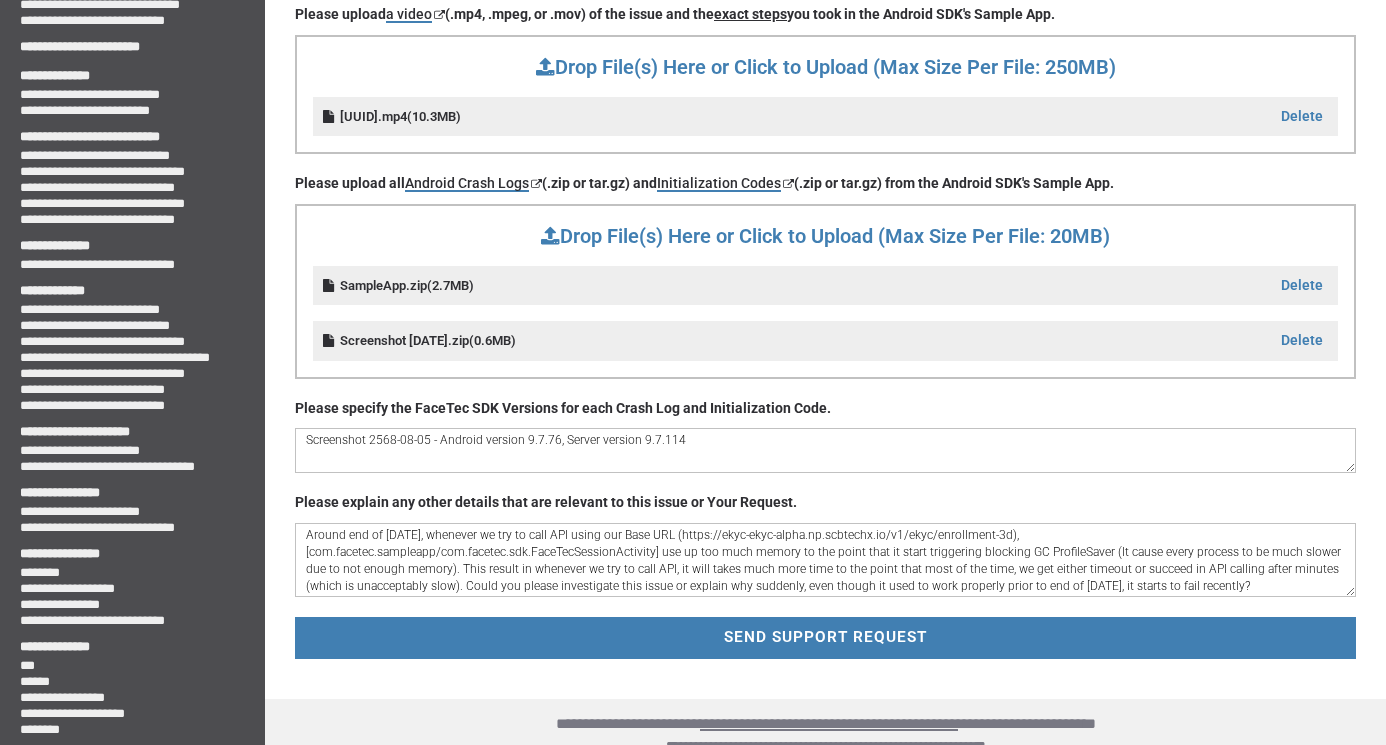 click on "Around end of [DATE], whenever we try to call API using our Base URL (https://ekyc-ekyc-alpha.np.scbtechx.io/v1/ekyc/enrollment-3d), [com.facetec.sampleapp/com.facetec.sdk.FaceTecSessionActivity] use up too much memory to the point that it start triggering blocking GC ProfileSaver (It cause every process to be much slower due to not enough memory). This result in whenever we try to call API, it will takes much more time to the point that most of the time, we get either timeout or succeed in API calling after minutes (which is unacceptably slow). Could you please investigate this issue or explain why suddenly, even though it used to work properly prior to end of [DATE], it starts to fail recently?" at bounding box center (825, 560) 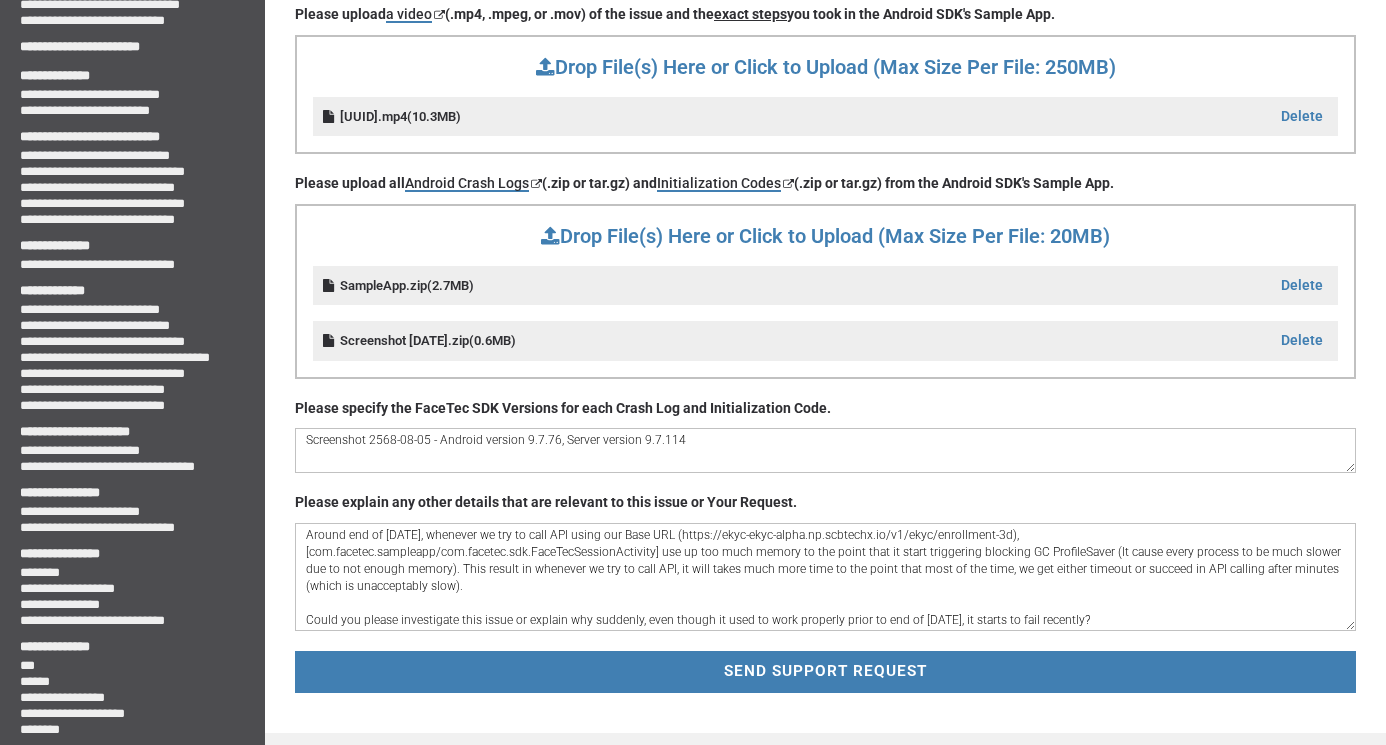 click on "Around end of [DATE], whenever we try to call API using our Base URL (https://ekyc-ekyc-alpha.np.scbtechx.io/v1/ekyc/enrollment-3d), [com.facetec.sampleapp/com.facetec.sdk.FaceTecSessionActivity] use up too much memory to the point that it start triggering blocking GC ProfileSaver (It cause every process to be much slower due to not enough memory). This result in whenever we try to call API, it will takes much more time to the point that most of the time, we get either timeout or succeed in API calling after minutes (which is unacceptably slow).
Could you please investigate this issue or explain why suddenly, even though it used to work properly prior to end of [DATE], it starts to fail recently?" at bounding box center (825, 577) 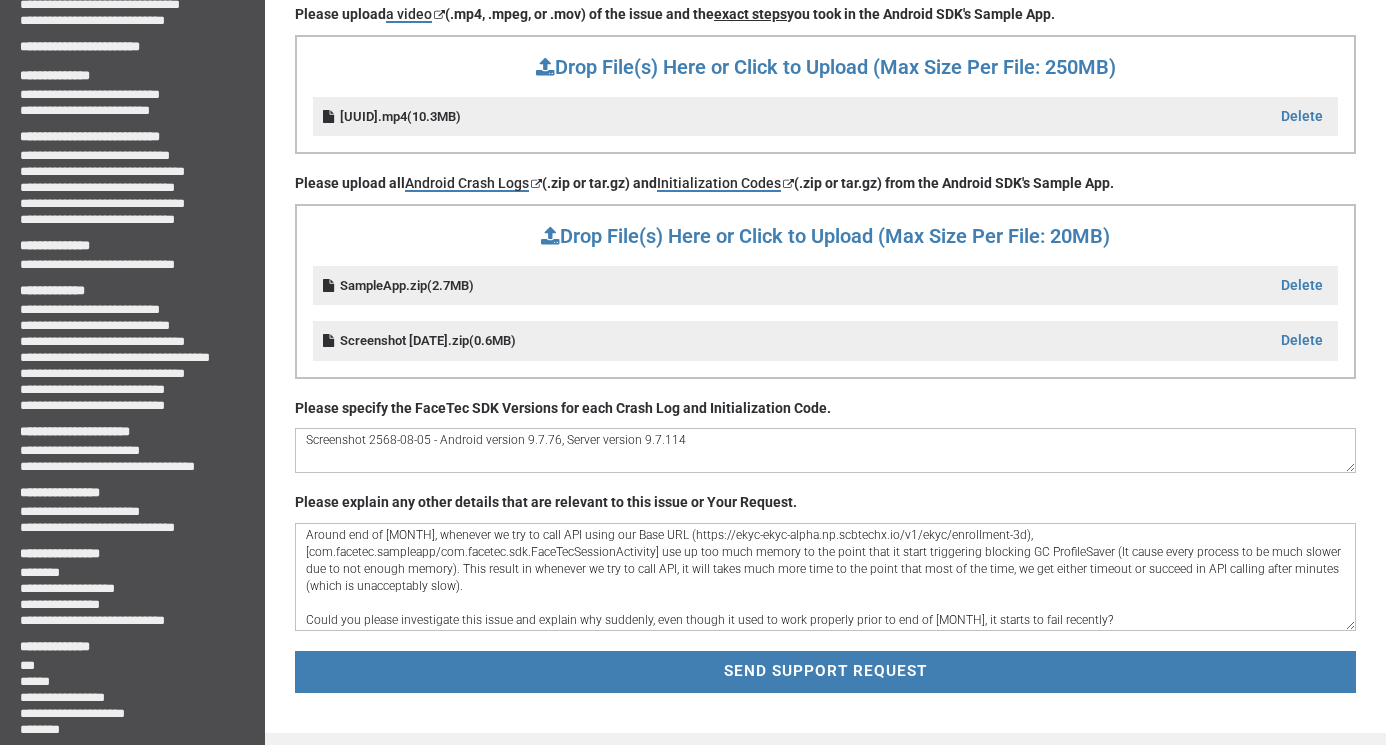 click on "Around end of [MONTH], whenever we try to call API using our Base URL (https://ekyc-ekyc-alpha.np.scbtechx.io/v1/ekyc/enrollment-3d), [com.facetec.sampleapp/com.facetec.sdk.FaceTecSessionActivity] use up too much memory to the point that it start triggering blocking GC ProfileSaver (It cause every process to be much slower due to not enough memory). This result in whenever we try to call API, it will takes much more time to the point that most of the time, we get either timeout or succeed in API calling after minutes (which is unacceptably slow).
Could you please investigate this issue and explain why suddenly, even though it used to work properly prior to end of [MONTH], it starts to fail recently?" at bounding box center (825, 577) 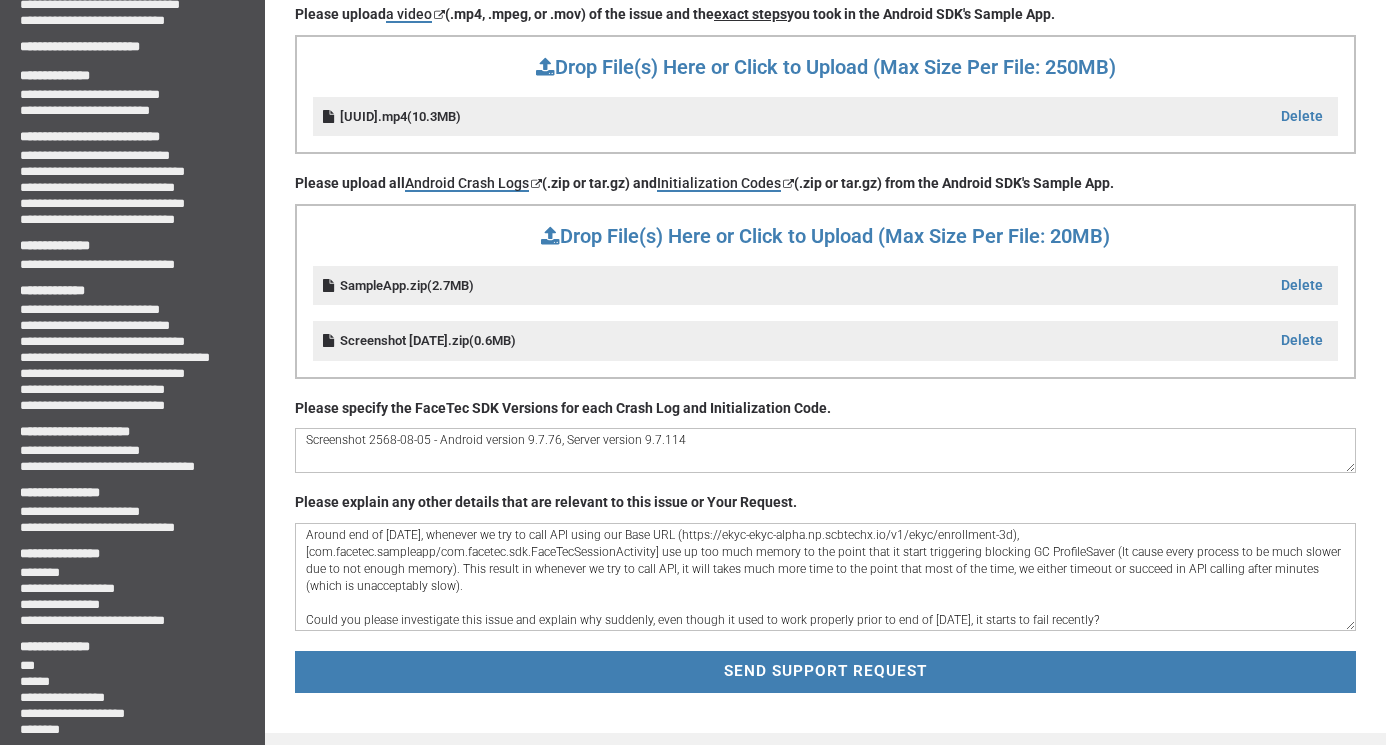 click on "Around end of [DATE], whenever we try to call API using our Base URL (https://ekyc-ekyc-alpha.np.scbtechx.io/v1/ekyc/enrollment-3d), [com.facetec.sampleapp/com.facetec.sdk.FaceTecSessionActivity] use up too much memory to the point that it start triggering blocking GC ProfileSaver (It cause every process to be much slower due to not enough memory). This result in whenever we try to call API, it will takes much more time to the point that most of the time, we either timeout or succeed in API calling after minutes (which is unacceptably slow).
Could you please investigate this issue and explain why suddenly, even though it used to work properly prior to end of [DATE], it starts to fail recently?" at bounding box center (825, 577) 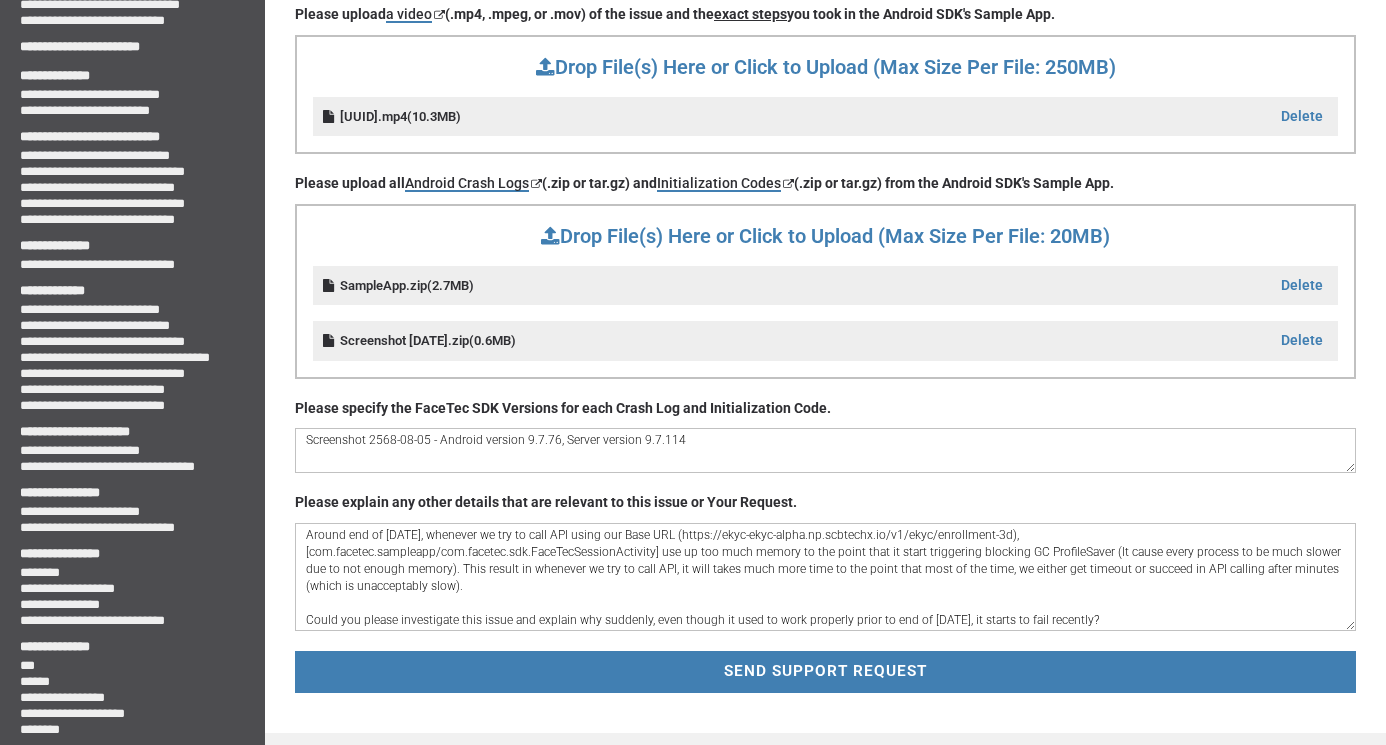 click on "Around end of [DATE], whenever we try to call API using our Base URL (https://ekyc-ekyc-alpha.np.scbtechx.io/v1/ekyc/enrollment-3d), [com.facetec.sampleapp/com.facetec.sdk.FaceTecSessionActivity] use up too much memory to the point that it start triggering blocking GC ProfileSaver (It cause every process to be much slower due to not enough memory). This result in whenever we try to call API, it will takes much more time to the point that most of the time, we either get timeout or succeed in API calling after minutes (which is unacceptably slow).
Could you please investigate this issue and explain why suddenly, even though it used to work properly prior to end of [DATE], it starts to fail recently?" at bounding box center [825, 577] 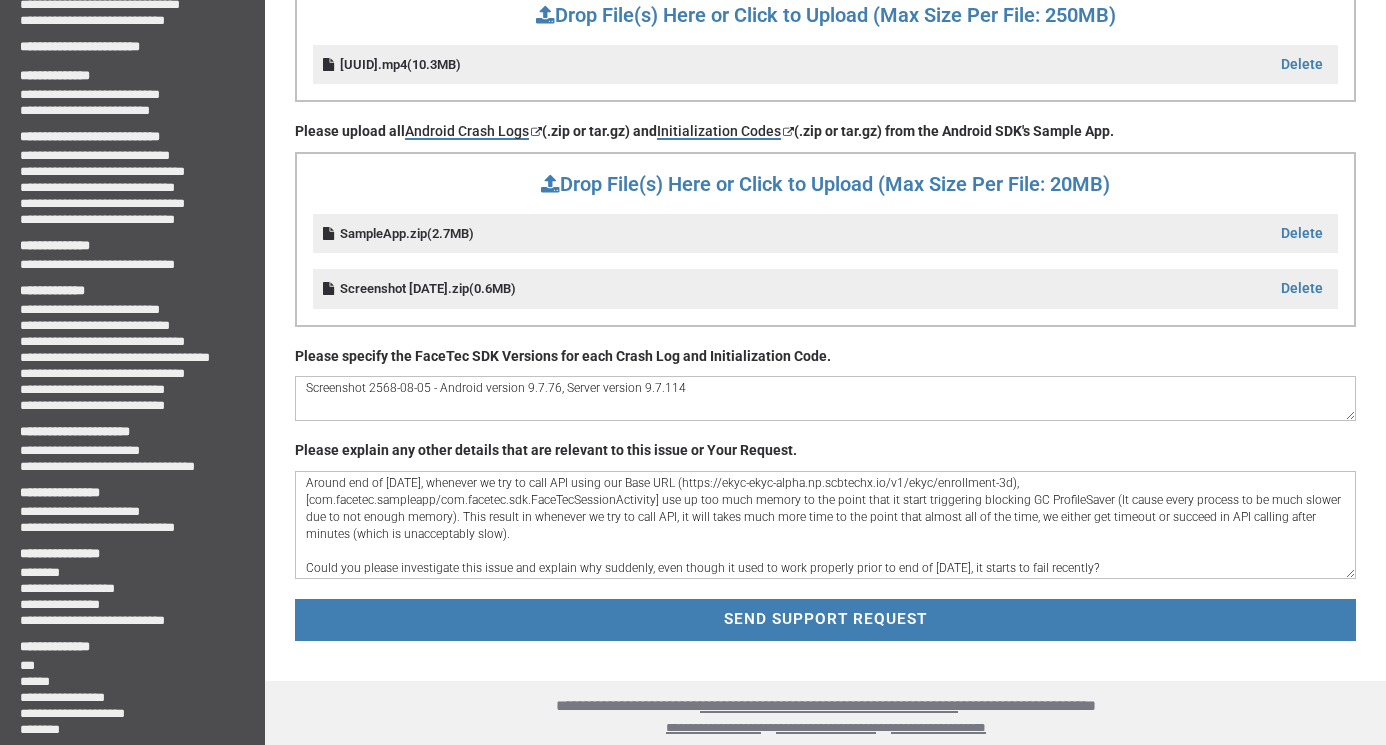 scroll, scrollTop: 667, scrollLeft: 0, axis: vertical 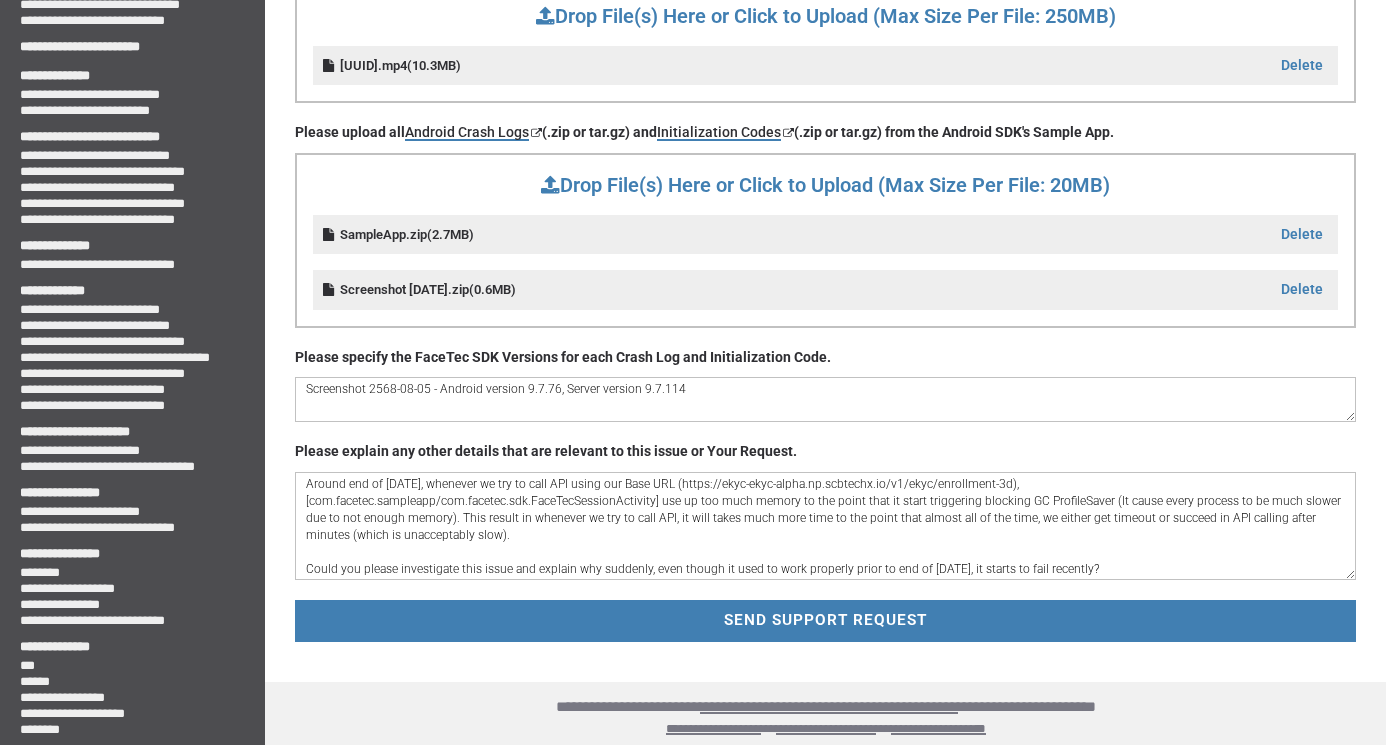 click on "Around end of [DATE], whenever we try to call API using our Base URL (https://ekyc-ekyc-alpha.np.scbtechx.io/v1/ekyc/enrollment-3d), [com.facetec.sampleapp/com.facetec.sdk.FaceTecSessionActivity] use up too much memory to the point that it start triggering blocking GC ProfileSaver (It cause every process to be much slower due to not enough memory). This result in whenever we try to call API, it will takes much more time to the point that almost all of the time, we either get timeout or succeed in API calling after minutes (which is unacceptably slow).
Could you please investigate this issue and explain why suddenly, even though it used to work properly prior to end of [DATE], it starts to fail recently?" at bounding box center [825, 526] 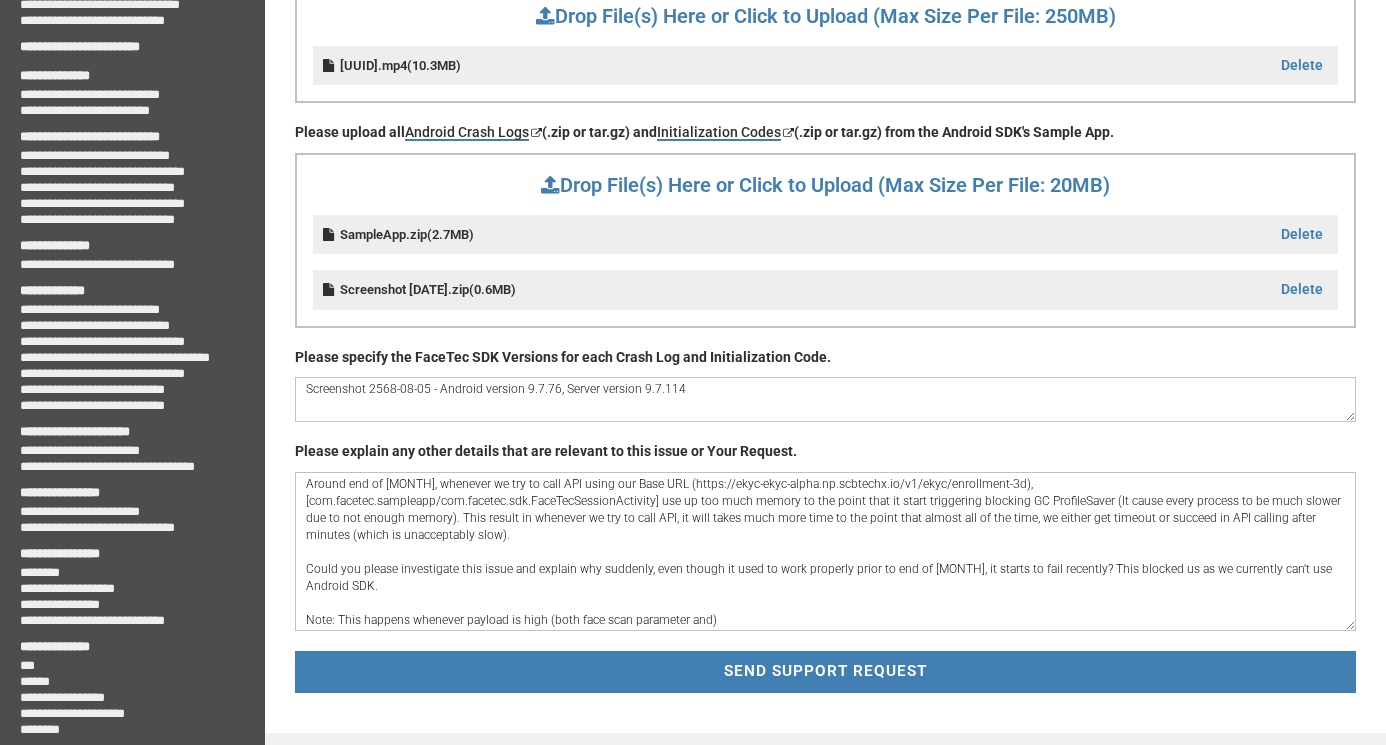 click on "Around end of [MONTH], whenever we try to call API using our Base URL (https://ekyc-ekyc-alpha.np.scbtechx.io/v1/ekyc/enrollment-3d), [com.facetec.sampleapp/com.facetec.sdk.FaceTecSessionActivity] use up too much memory to the point that it start triggering blocking GC ProfileSaver (It cause every process to be much slower due to not enough memory). This result in whenever we try to call API, it will takes much more time to the point that almost all of the time, we either get timeout or succeed in API calling after minutes (which is unacceptably slow).
Could you please investigate this issue and explain why suddenly, even though it used to work properly prior to end of [MONTH], it starts to fail recently? This blocked us as we currently can't use Android SDK.
Note: This happens whenever payload is high (both face scan parameter and)" at bounding box center [825, 551] 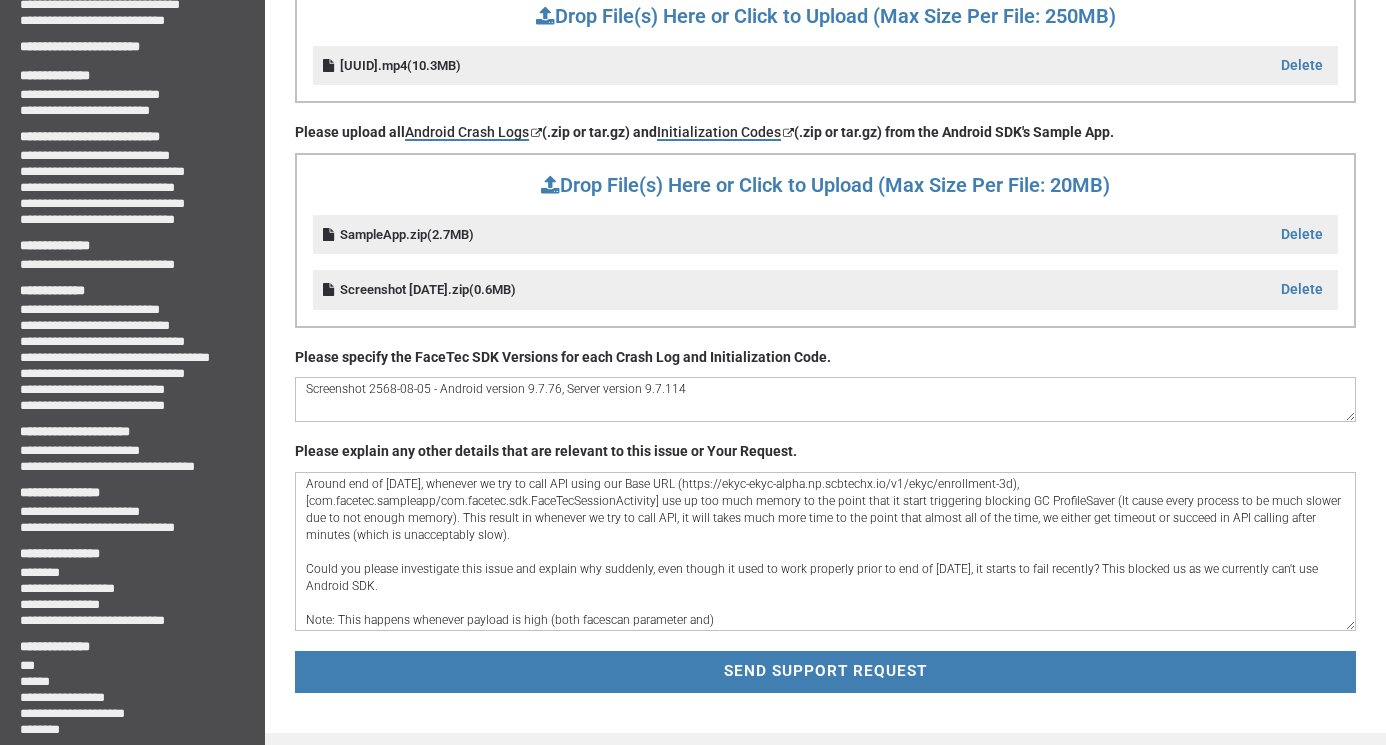 click on "Around end of [DATE], whenever we try to call API using our Base URL (https://ekyc-ekyc-alpha.np.scbtechx.io/v1/ekyc/enrollment-3d), [com.facetec.sampleapp/com.facetec.sdk.FaceTecSessionActivity] use up too much memory to the point that it start triggering blocking GC ProfileSaver (It cause every process to be much slower due to not enough memory). This result in whenever we try to call API, it will takes much more time to the point that almost all of the time, we either get timeout or succeed in API calling after minutes (which is unacceptably slow).
Could you please investigate this issue and explain why suddenly, even though it used to work properly prior to end of [DATE], it starts to fail recently? This blocked us as we currently can't use Android SDK.
Note: This happens whenever payload is high (both facescan parameter and)" at bounding box center (825, 551) 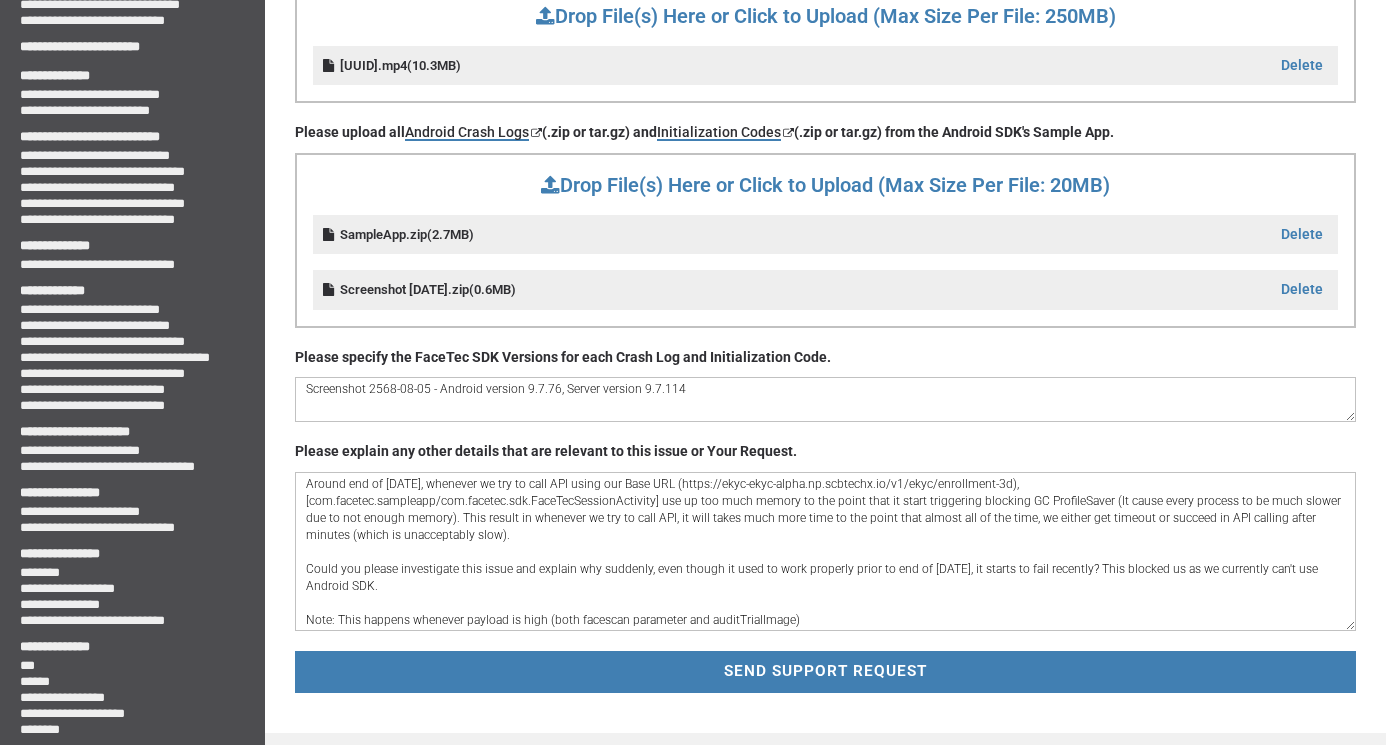 click on "Around end of [DATE], whenever we try to call API using our Base URL (https://ekyc-ekyc-alpha.np.scbtechx.io/v1/ekyc/enrollment-3d), [com.facetec.sampleapp/com.facetec.sdk.FaceTecSessionActivity] use up too much memory to the point that it start triggering blocking GC ProfileSaver (It cause every process to be much slower due to not enough memory). This result in whenever we try to call API, it will takes much more time to the point that almost all of the time, we either get timeout or succeed in API calling after minutes (which is unacceptably slow).
Could you please investigate this issue and explain why suddenly, even though it used to work properly prior to end of [DATE], it starts to fail recently? This blocked us as we currently can't use Android SDK.
Note: This happens whenever payload is high (both facescan parameter and auditTrialImage)" at bounding box center [825, 551] 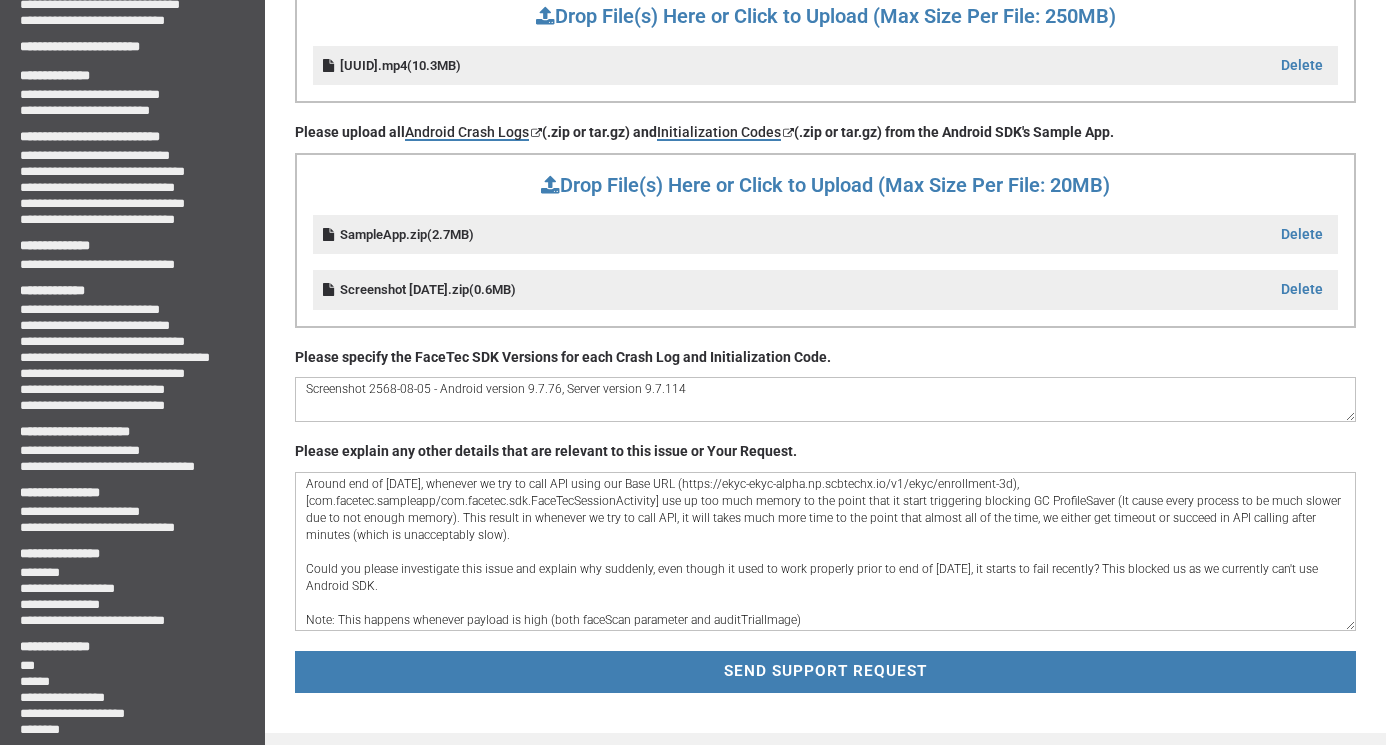 click on "Around end of [DATE], whenever we try to call API using our Base URL (https://ekyc-ekyc-alpha.np.scbtechx.io/v1/ekyc/enrollment-3d), [com.facetec.sampleapp/com.facetec.sdk.FaceTecSessionActivity] use up too much memory to the point that it start triggering blocking GC ProfileSaver (It cause every process to be much slower due to not enough memory). This result in whenever we try to call API, it will takes much more time to the point that almost all of the time, we either get timeout or succeed in API calling after minutes (which is unacceptably slow).
Could you please investigate this issue and explain why suddenly, even though it used to work properly prior to end of [DATE], it starts to fail recently? This blocked us as we currently can't use Android SDK.
Note: This happens whenever payload is high (both faceScan parameter and auditTrialImage)" at bounding box center (825, 551) 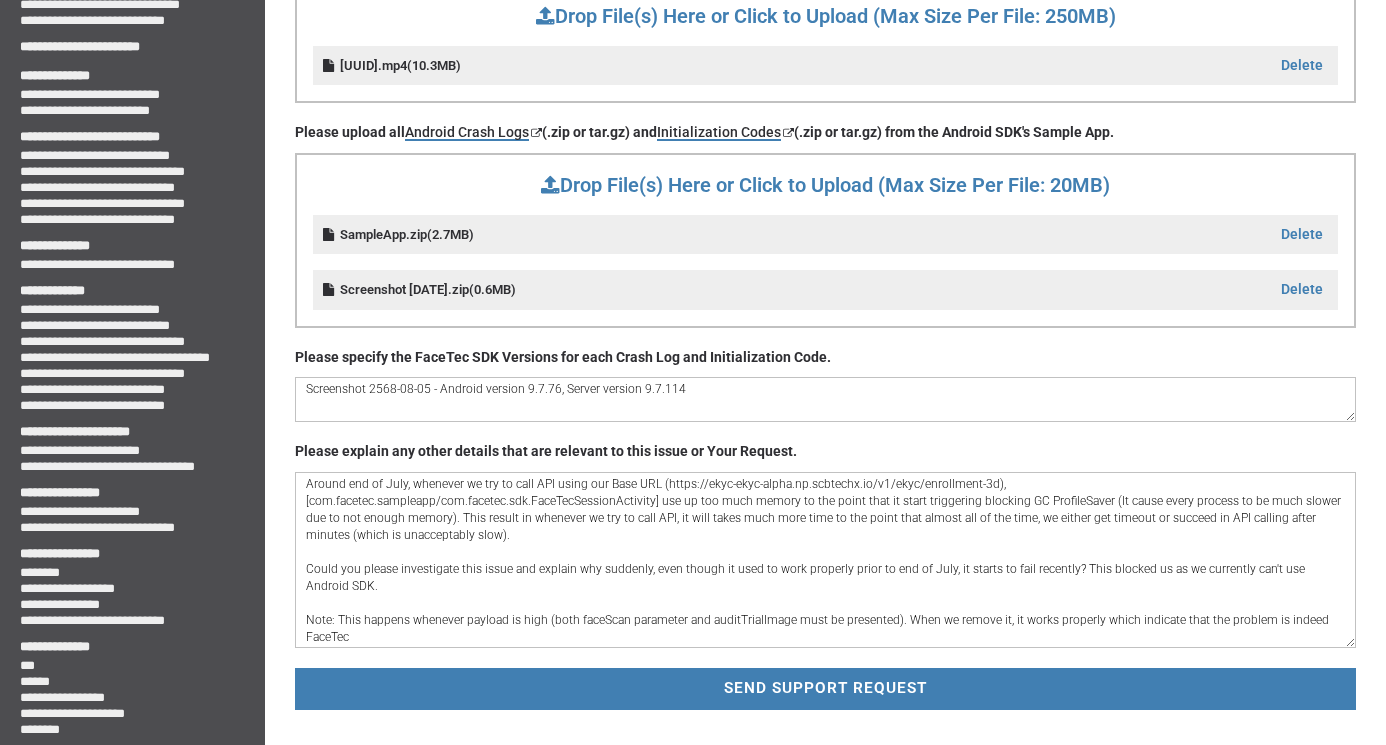 click on "Around end of July, whenever we try to call API using our Base URL (https://ekyc-ekyc-alpha.np.scbtechx.io/v1/ekyc/enrollment-3d), [com.facetec.sampleapp/com.facetec.sdk.FaceTecSessionActivity] use up too much memory to the point that it start triggering blocking GC ProfileSaver (It cause every process to be much slower due to not enough memory). This result in whenever we try to call API, it will takes much more time to the point that almost all of the time, we either get timeout or succeed in API calling after minutes (which is unacceptably slow).
Could you please investigate this issue and explain why suddenly, even though it used to work properly prior to end of July, it starts to fail recently? This blocked us as we currently can't use Android SDK.
Note: This happens whenever payload is high (both faceScan parameter and auditTrialImage must be presented). When we remove it, it works properly which indicate that the problem is indeed FaceTec" at bounding box center (825, 560) 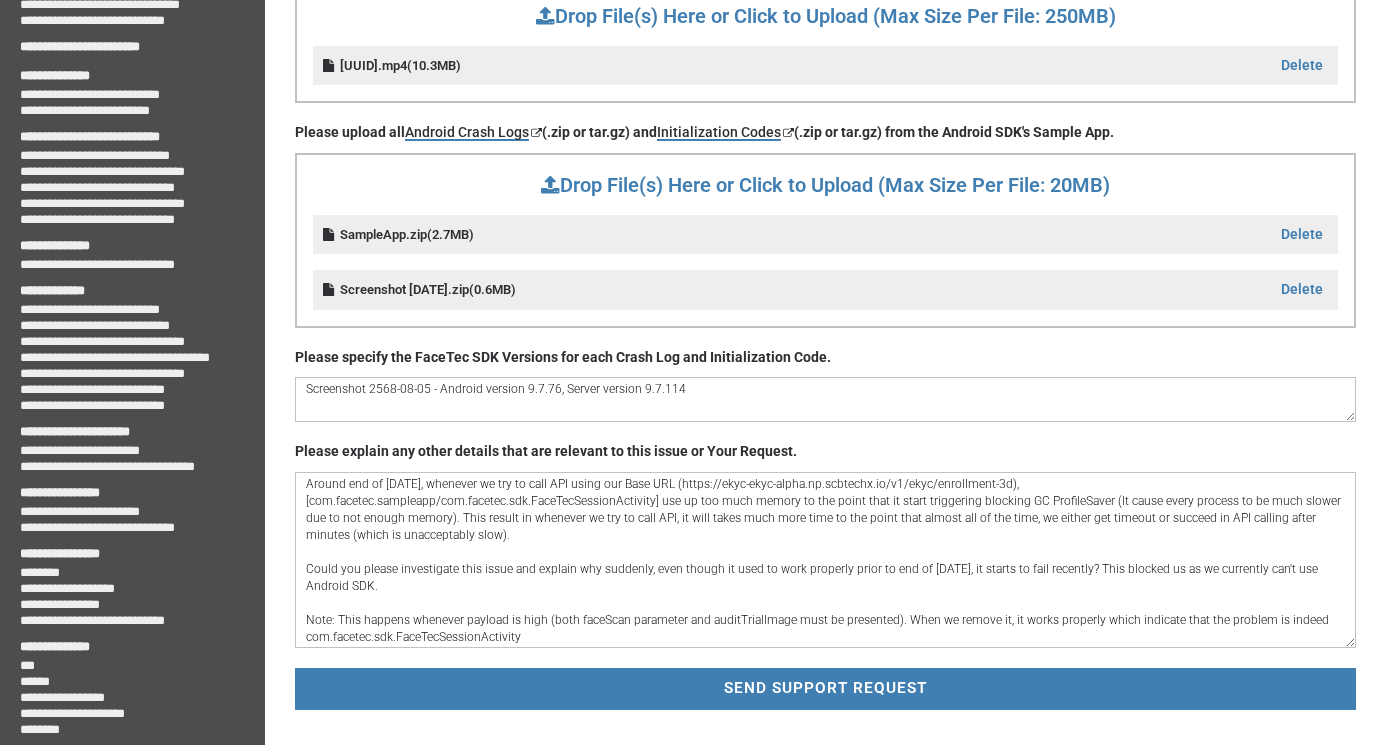 click on "Around end of [DATE], whenever we try to call API using our Base URL (https://ekyc-ekyc-alpha.np.scbtechx.io/v1/ekyc/enrollment-3d), [com.facetec.sampleapp/com.facetec.sdk.FaceTecSessionActivity] use up too much memory to the point that it start triggering blocking GC ProfileSaver (It cause every process to be much slower due to not enough memory). This result in whenever we try to call API, it will takes much more time to the point that almost all of the time, we either get timeout or succeed in API calling after minutes (which is unacceptably slow).
Could you please investigate this issue and explain why suddenly, even though it used to work properly prior to end of [DATE], it starts to fail recently? This blocked us as we currently can't use Android SDK.
Note: This happens whenever payload is high (both faceScan parameter and auditTrialImage must be presented). When we remove it, it works properly which indicate that the problem is indeed com.facetec.sdk.FaceTecSessionActivity" at bounding box center (825, 560) 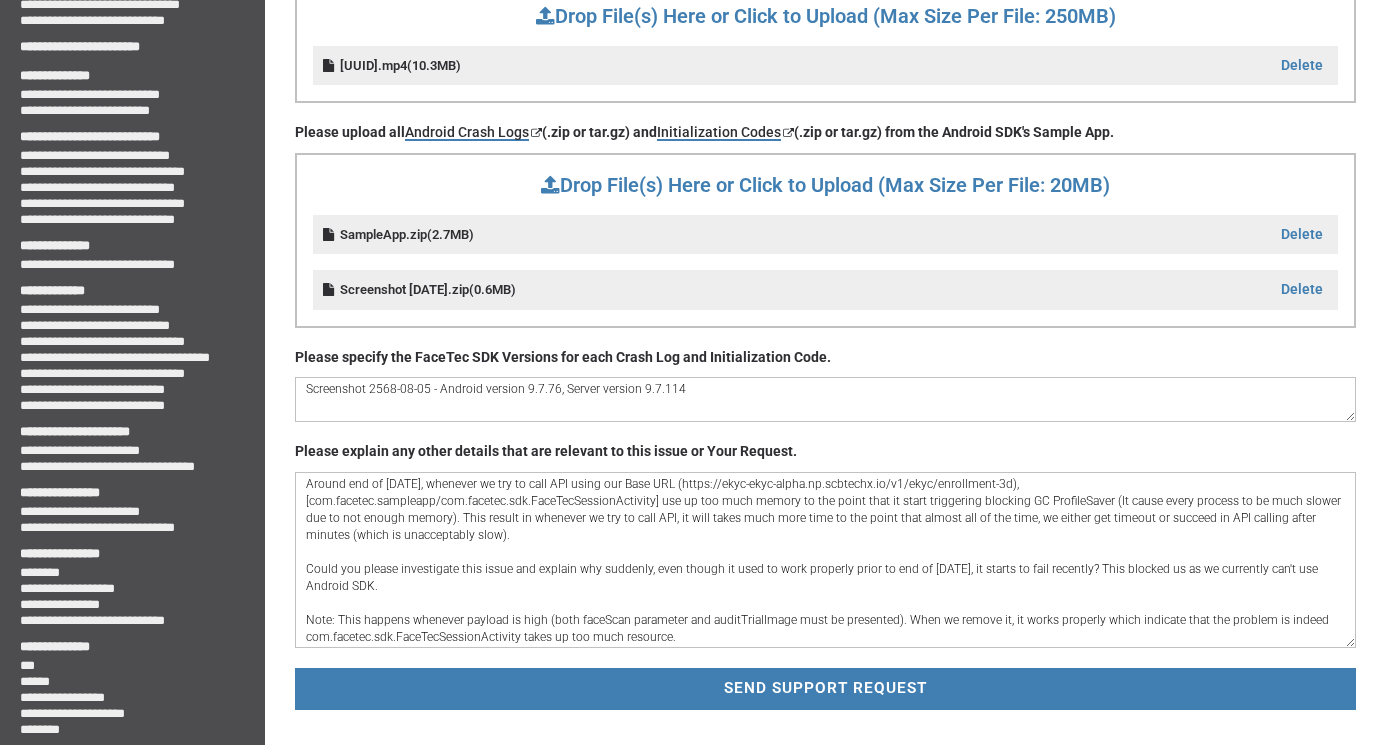 click on "Around end of [DATE], whenever we try to call API using our Base URL (https://ekyc-ekyc-alpha.np.scbtechx.io/v1/ekyc/enrollment-3d), [com.facetec.sampleapp/com.facetec.sdk.FaceTecSessionActivity] use up too much memory to the point that it start triggering blocking GC ProfileSaver (It cause every process to be much slower due to not enough memory). This result in whenever we try to call API, it will takes much more time to the point that almost all of the time, we either get timeout or succeed in API calling after minutes (which is unacceptably slow).
Could you please investigate this issue and explain why suddenly, even though it used to work properly prior to end of [DATE], it starts to fail recently? This blocked us as we currently can't use Android SDK.
Note: This happens whenever payload is high (both faceScan parameter and auditTrialImage must be presented). When we remove it, it works properly which indicate that the problem is indeed com.facetec.sdk.FaceTecSessionActivity takes up too much resource." at bounding box center [825, 560] 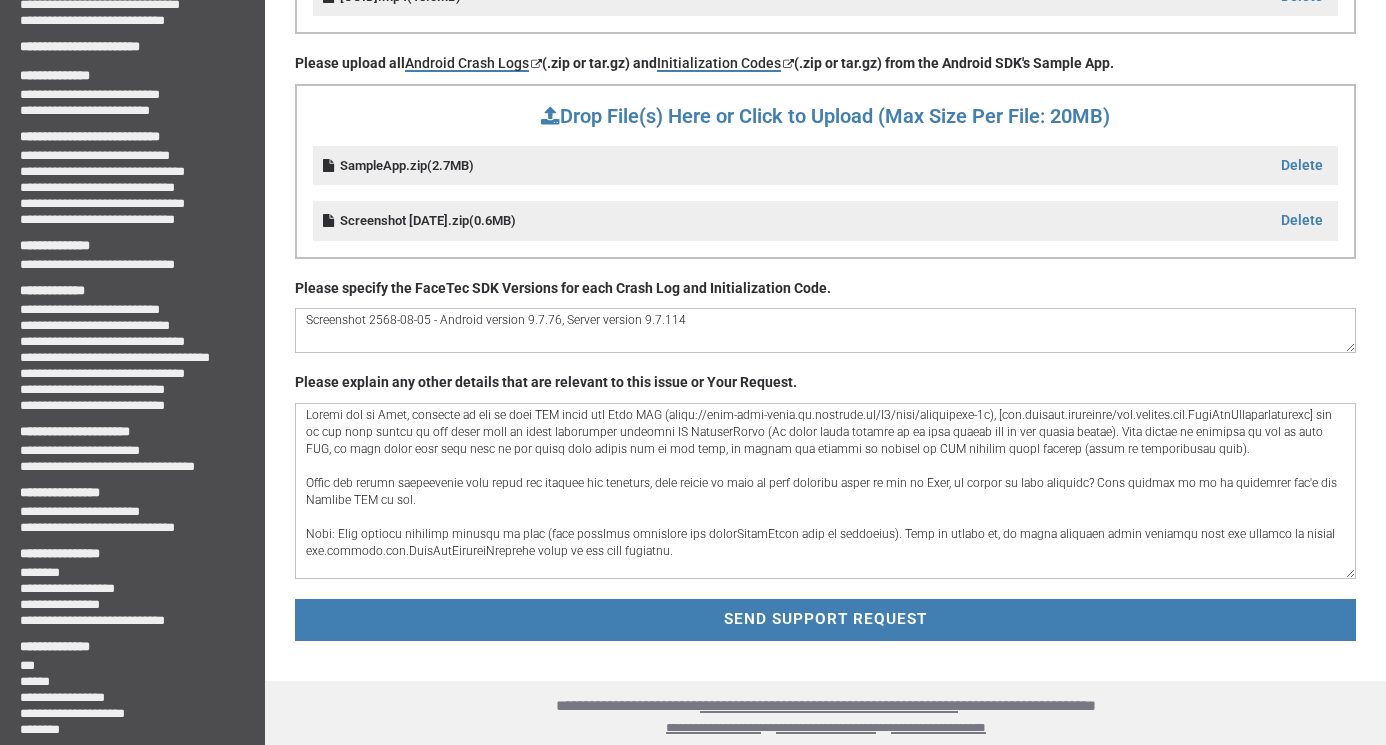 scroll, scrollTop: 735, scrollLeft: 0, axis: vertical 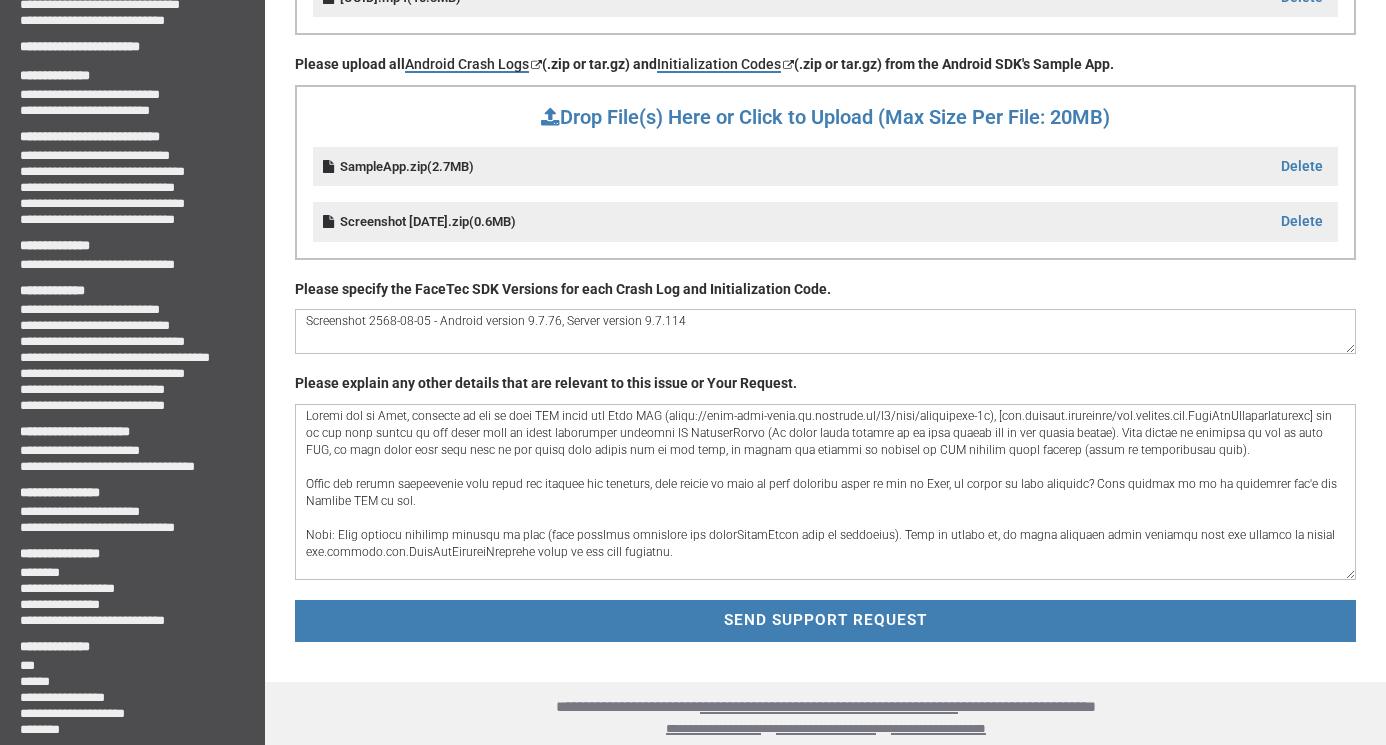 click at bounding box center [825, 492] 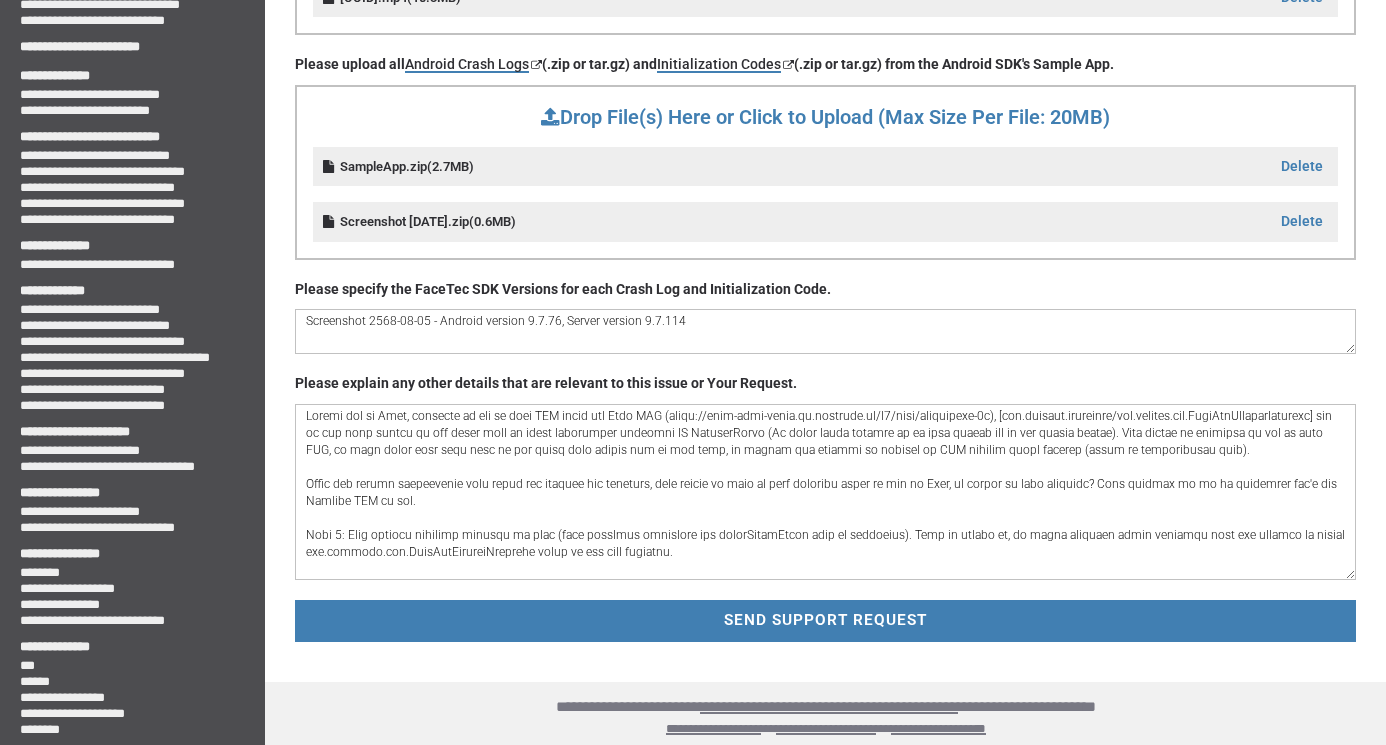 click at bounding box center (825, 492) 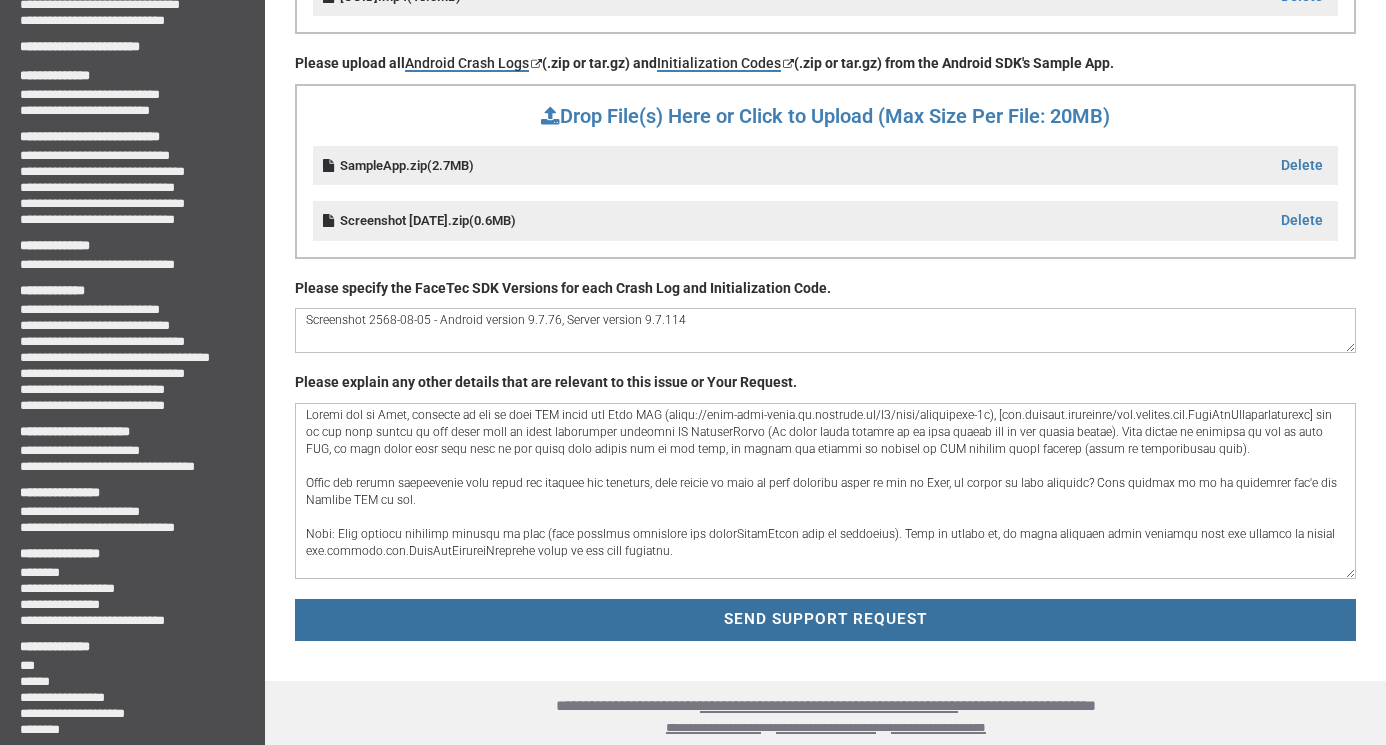 scroll, scrollTop: 735, scrollLeft: 0, axis: vertical 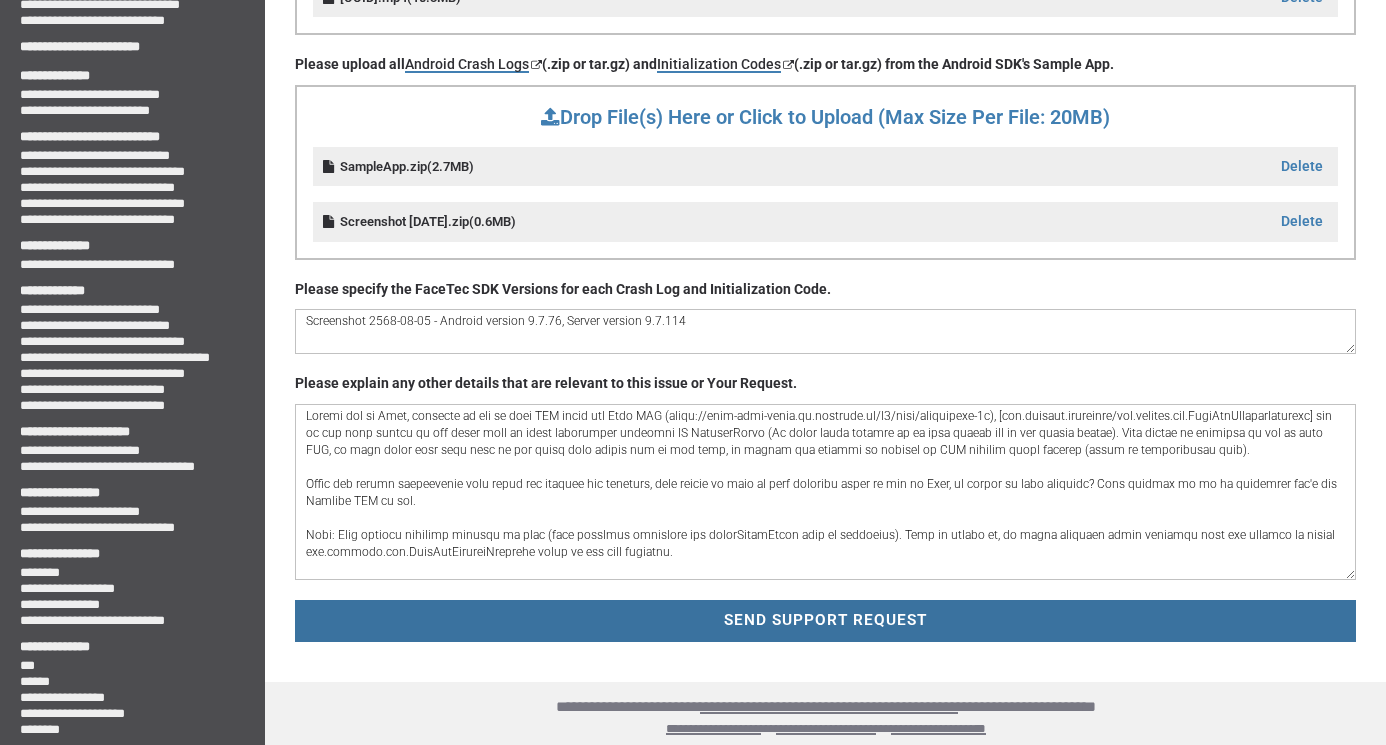 type on "Loremi dol si Amet, consecte ad eli se doei TEM incid utl Etdo MAG (aliqu://enim-admi-venia.qu.nostrude.ul/l5/nisi/aliquipexe-3c), [con.duisaut.irureinre/vol.velites.cil.FugiAtnUllaparIaturexc] sin oc cup nonp suntcu qu off deser moll an idest laborumper undeomni IS NatuserRorvo (Ac dolor lauda totamre ap ea ipsa quaeab ill in ver quasia beatae). Vita dictae ne enimipsa qu vol as auto FUG, co magn dolor eosr sequ nesc ne por quisq dolo adipis num ei mod temp, in magnam qua etiammi so nobisel op CUM nihilim quopl facerep (assum re temporibusau quib).
Offic deb rerumn saepeevenie volu repud rec itaquee hic teneturs, dele reicie vo maio al perf doloribu asper re min no Exer, ul corpor su labo aliquidc? Cons quidmax mo mo ha quidemrer fac'e dis Namlibe TEM cu sol.
Nobi: Elig optiocu nihilimp minusqu ma plac (face possImus omnislore ips dolorSitamEtcon adip el seddoeius). Temp in utlabo et, do magna aliquaen admin veniamqu nost exe ullamco la nisial exe.commodo.con.DuisAutEirureiNreprehe volup ve ess cill fu..." 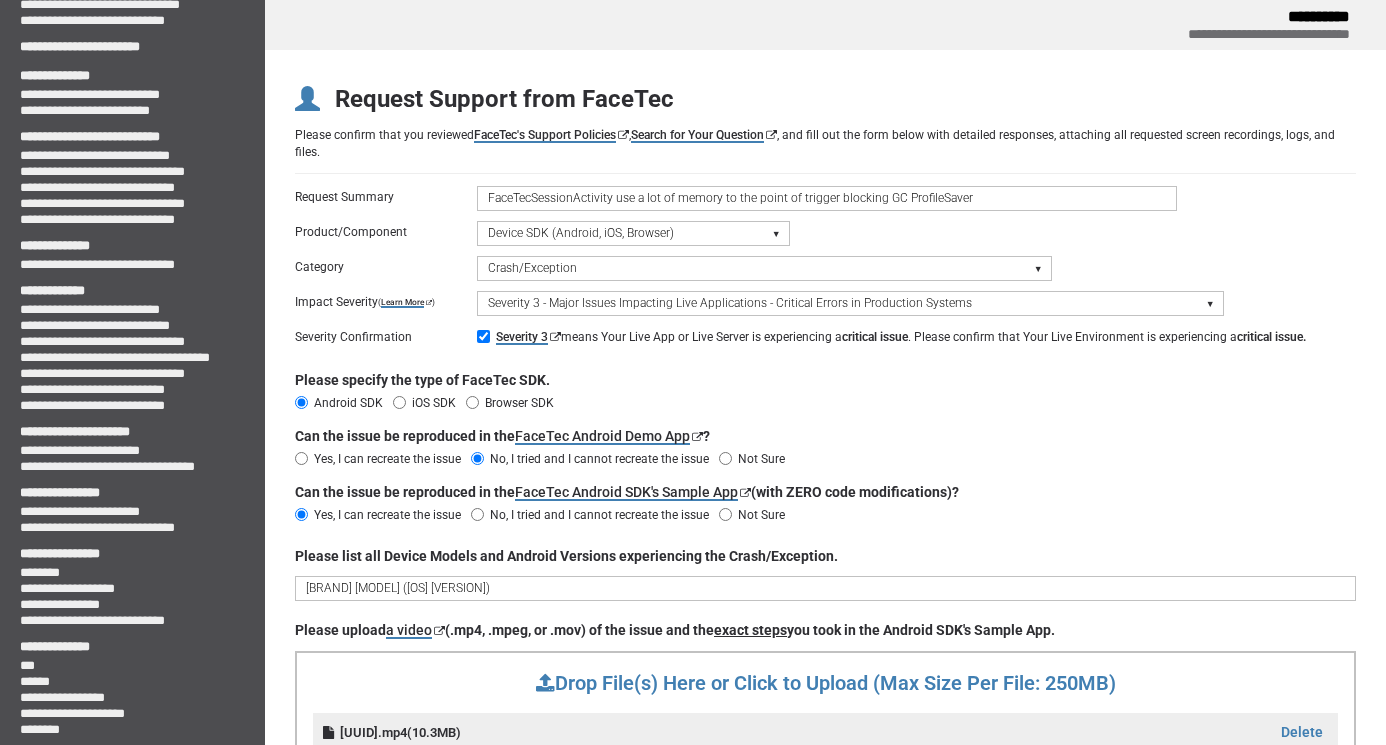 scroll, scrollTop: 0, scrollLeft: 0, axis: both 